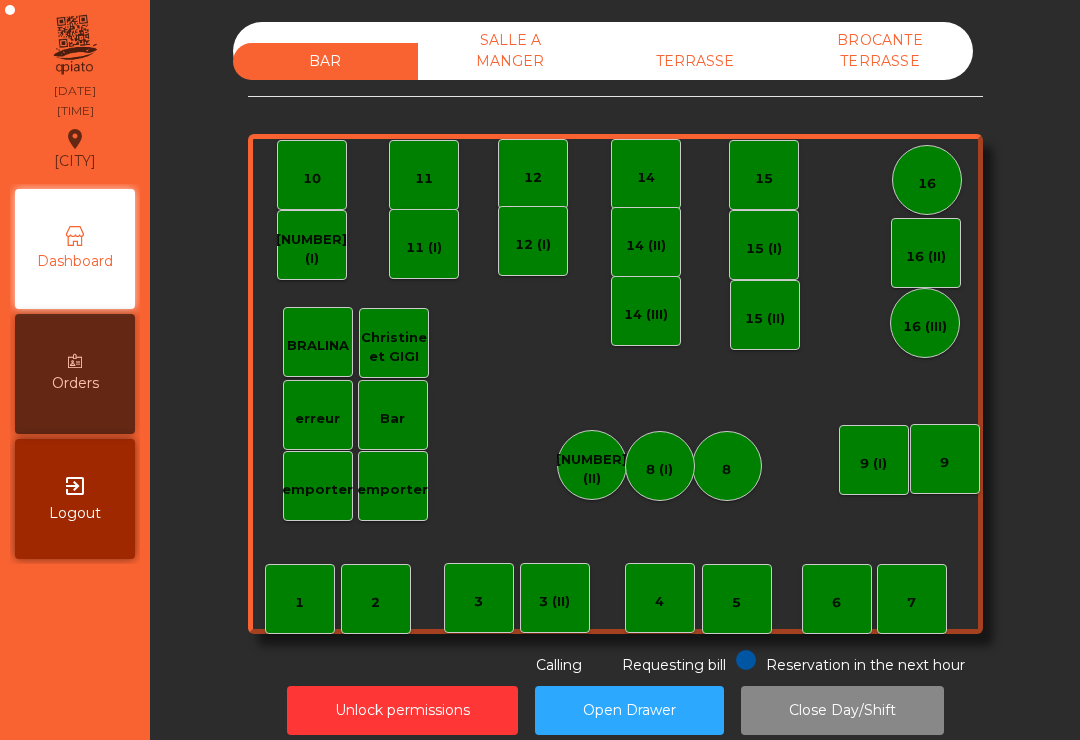 scroll, scrollTop: 0, scrollLeft: 0, axis: both 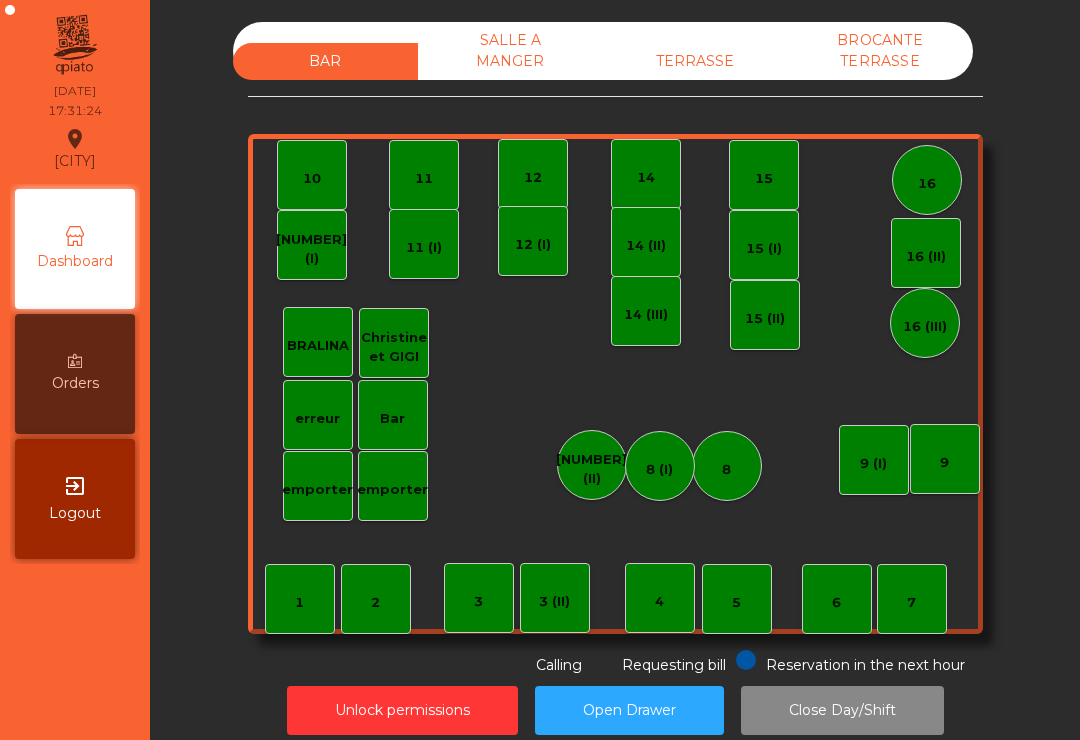 click on "BAR   SALLE A MANGER   TERRASSE   BROCANTE TERRASSE    1   2    3   4    5    6    7    8   9   10    11    12    14   15    16   Bar   3 (II)   14 (II)   15 (I)   erreur    emporter   16 (II)   8 (II)   BRALINA    14 (III)   15 (II)   16 (III)   9 (I)   10 (I)   11 (I)   12 (I)   8 (I)   [NAME] et [NAME]  emporter  Reservation in the next hour Requesting bill Calling" at bounding box center [615, 349] 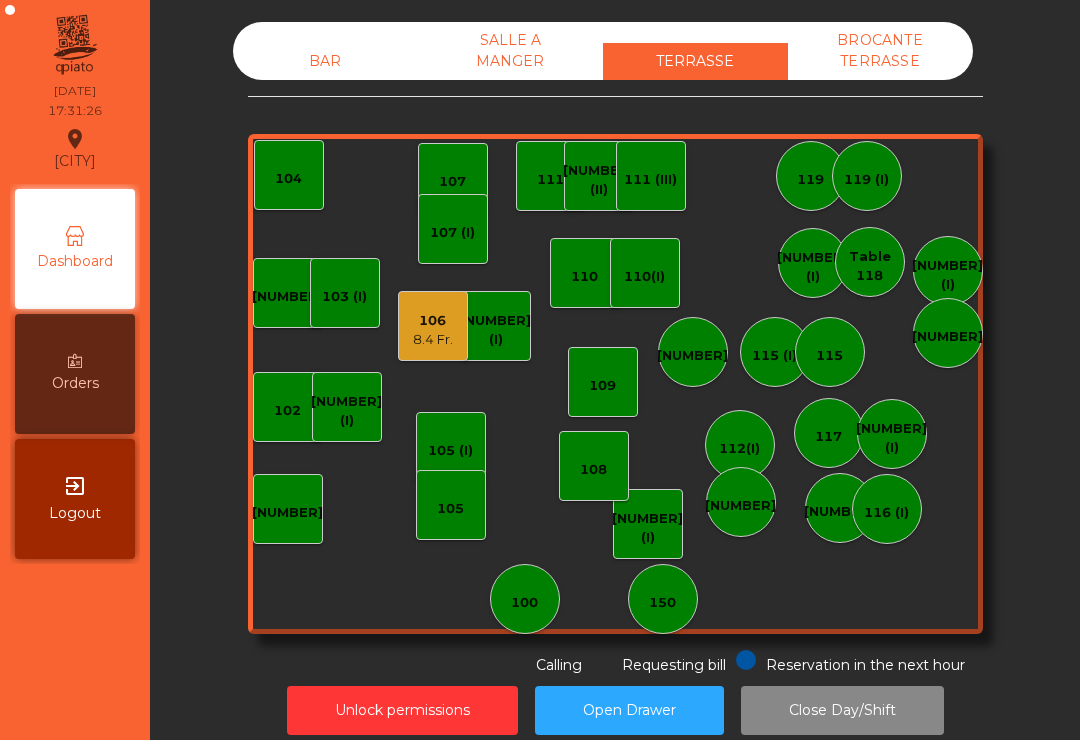 click on "106" at bounding box center [433, 321] 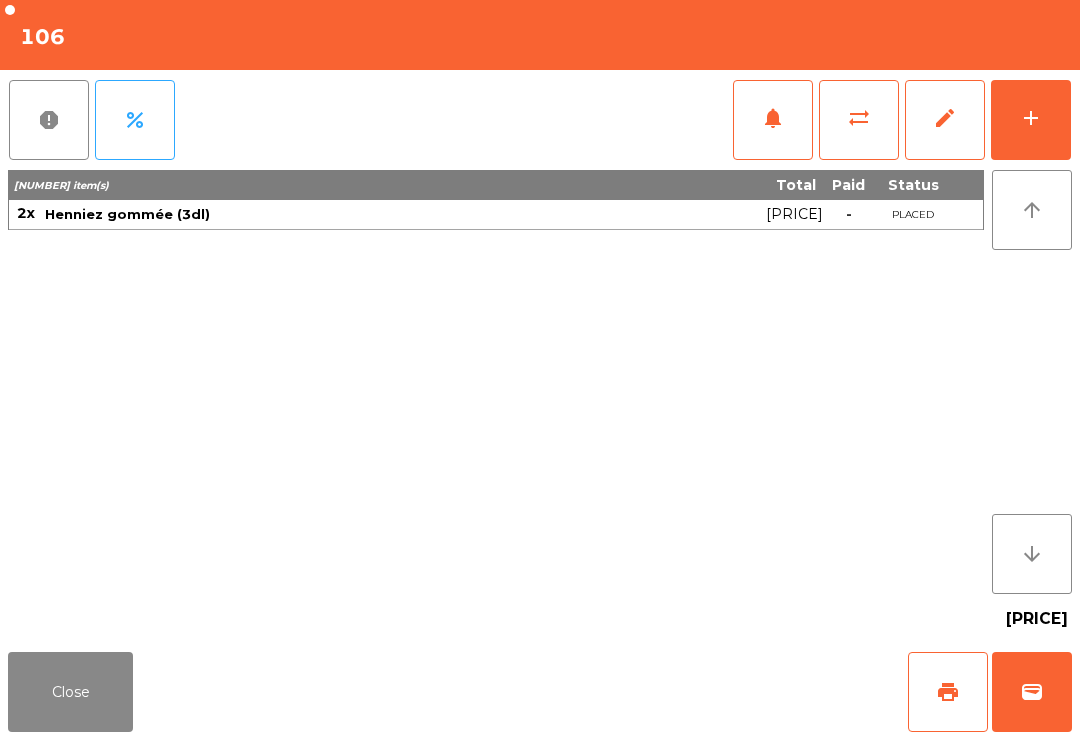 click on "add" at bounding box center [1031, 118] 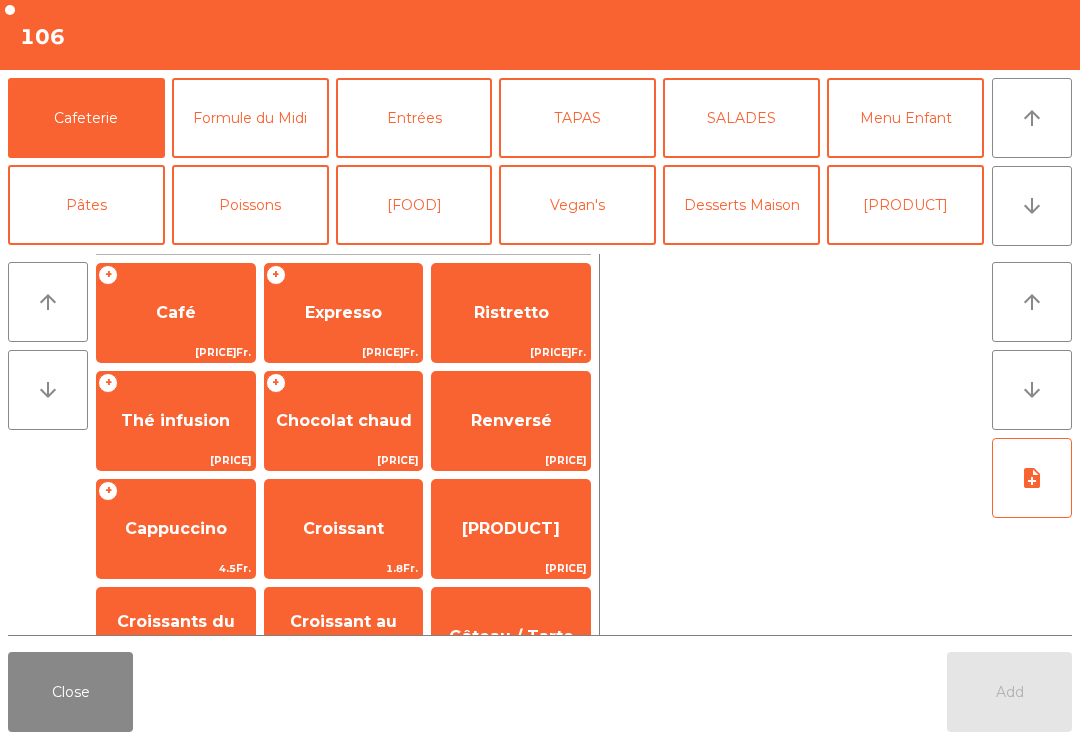 click on "Entrées" at bounding box center [414, 118] 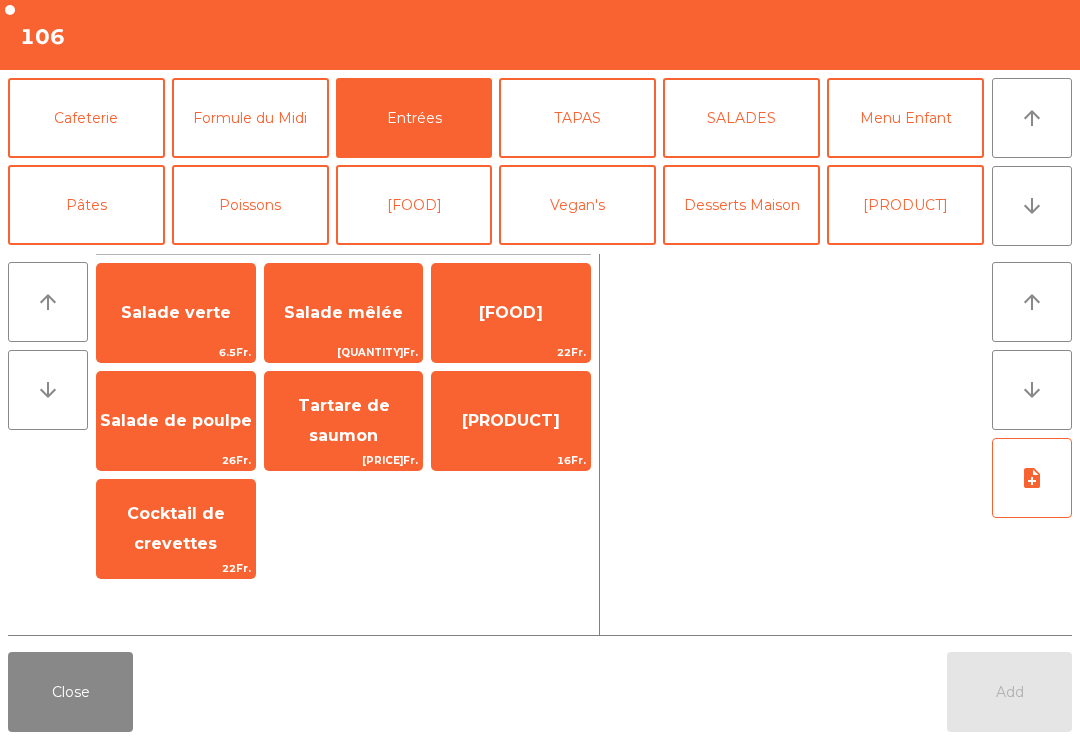 click on "Salade verte" at bounding box center (176, 312) 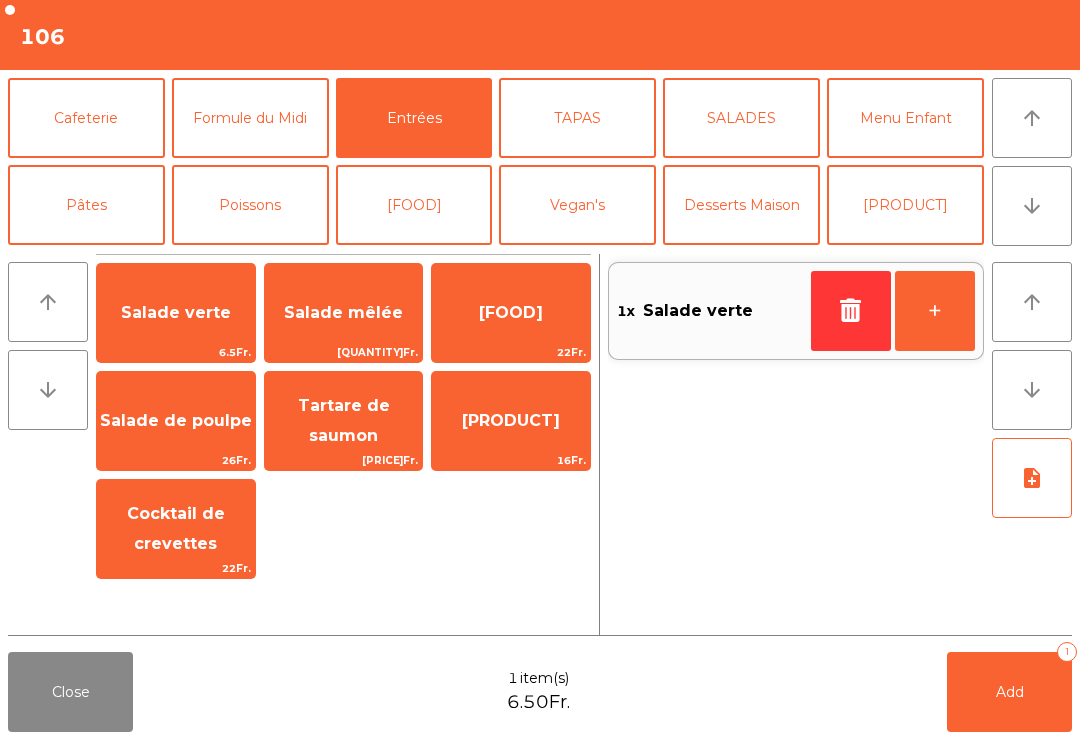 click on "note_add" at bounding box center [1032, 478] 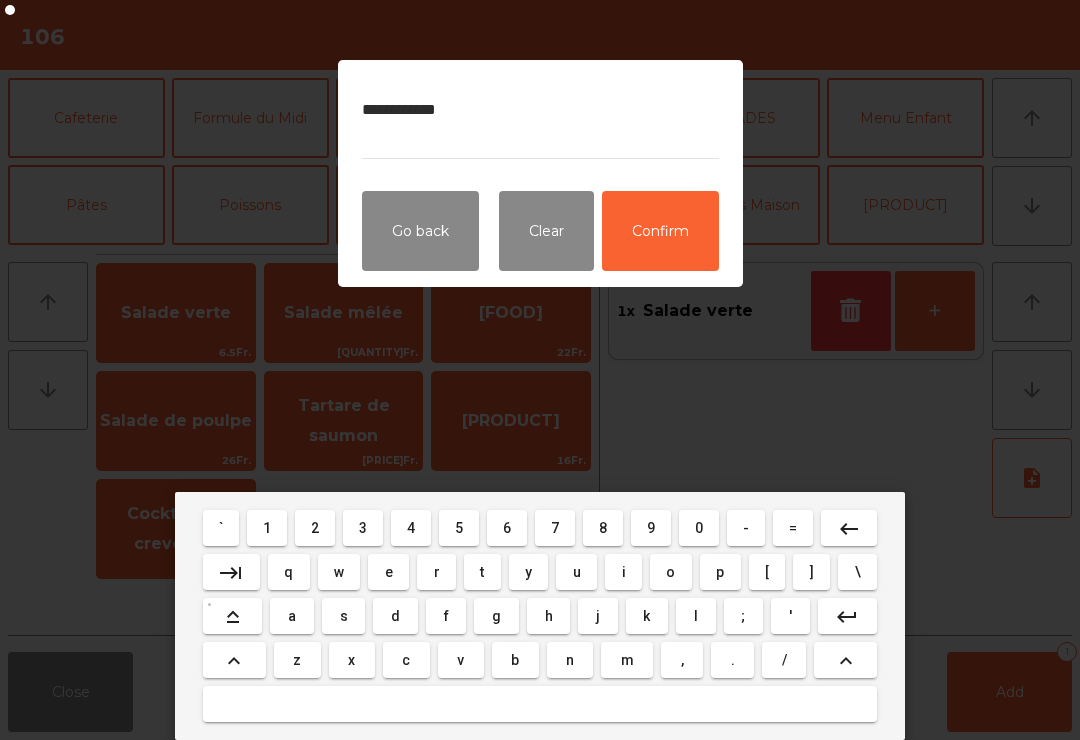 type on "**********" 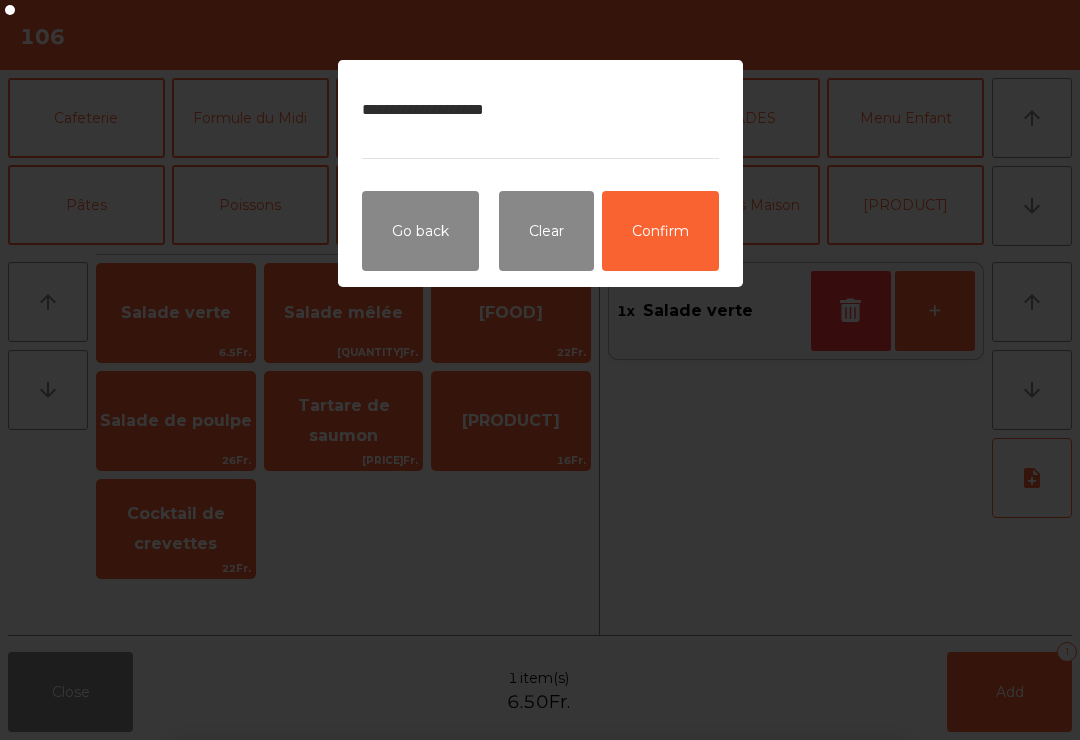 click on "Confirm" at bounding box center (660, 231) 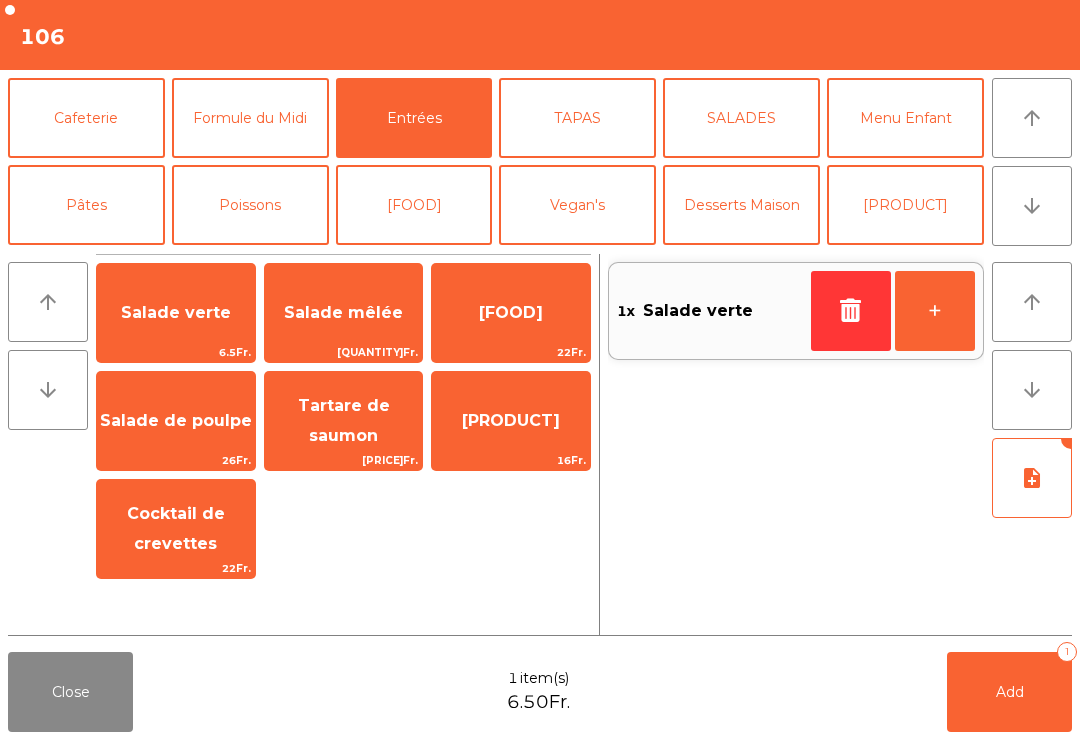 click on "Formule du Midi" at bounding box center (250, 118) 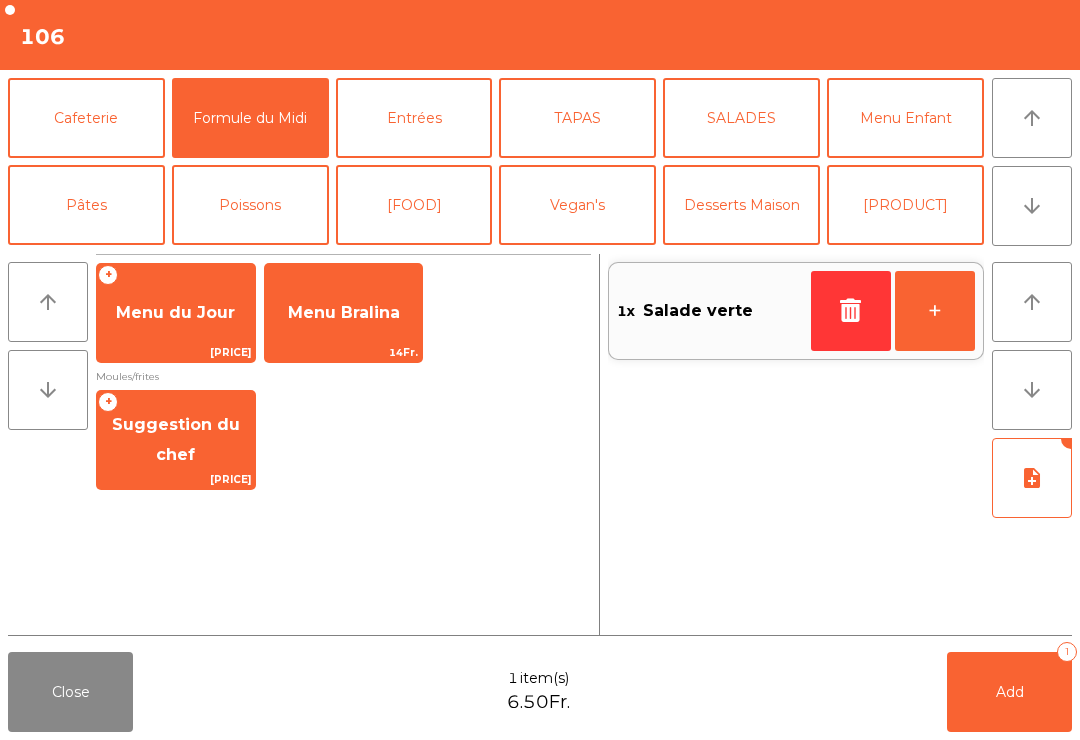 click on "Suggestion du chef" at bounding box center (176, 313) 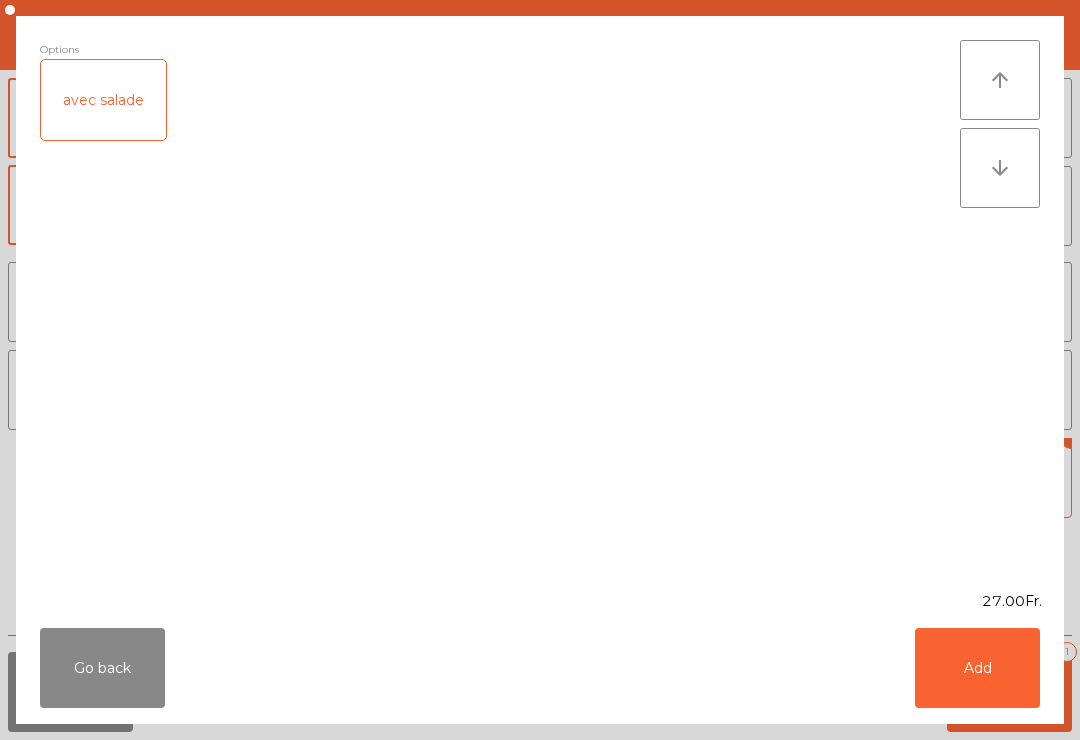 click on "Add" at bounding box center (977, 668) 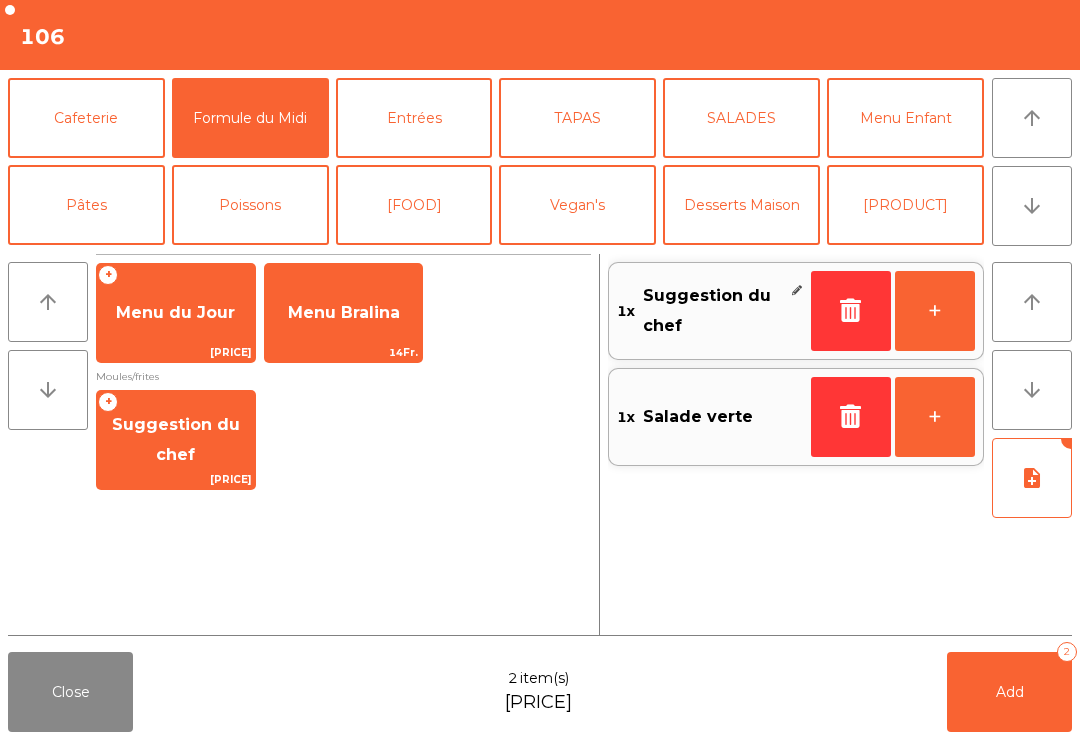 click on "Poissons" at bounding box center (250, 205) 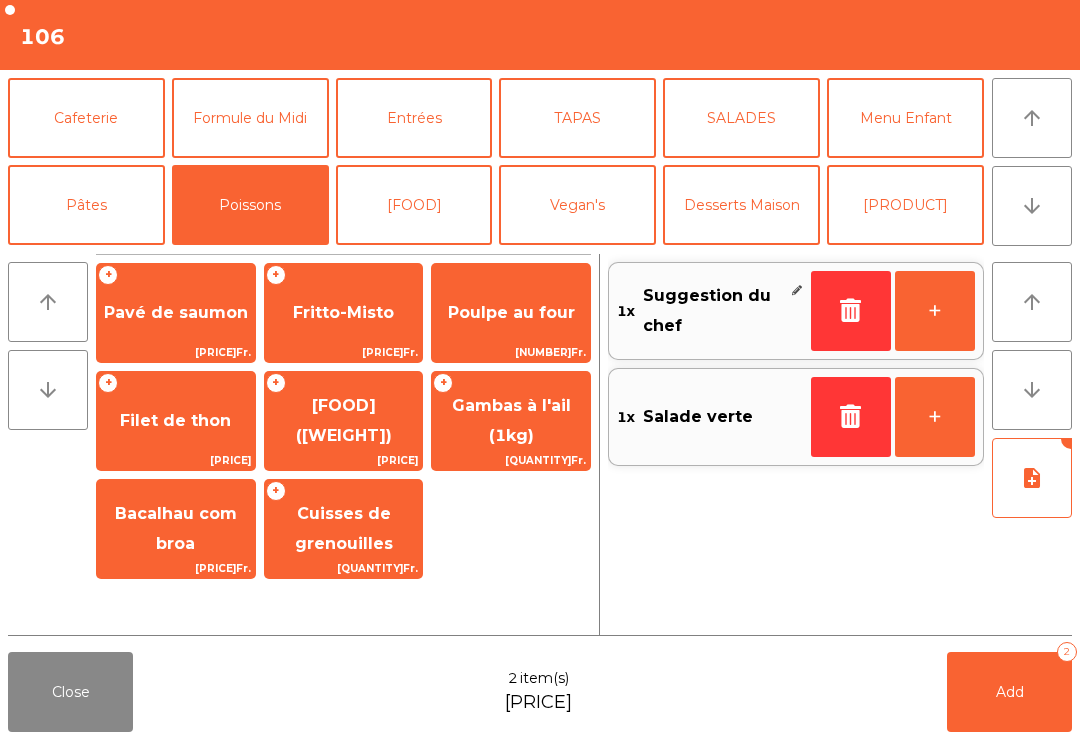 click on "Pavé de saumon" at bounding box center (176, 312) 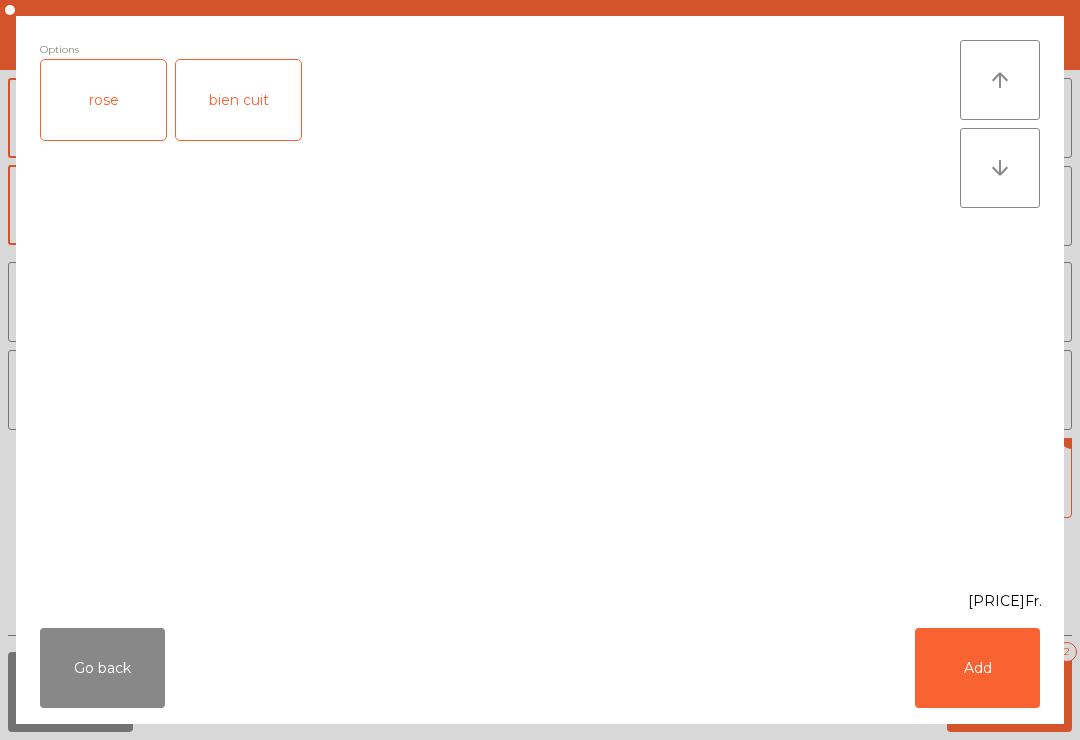 click on "rose" at bounding box center (103, 100) 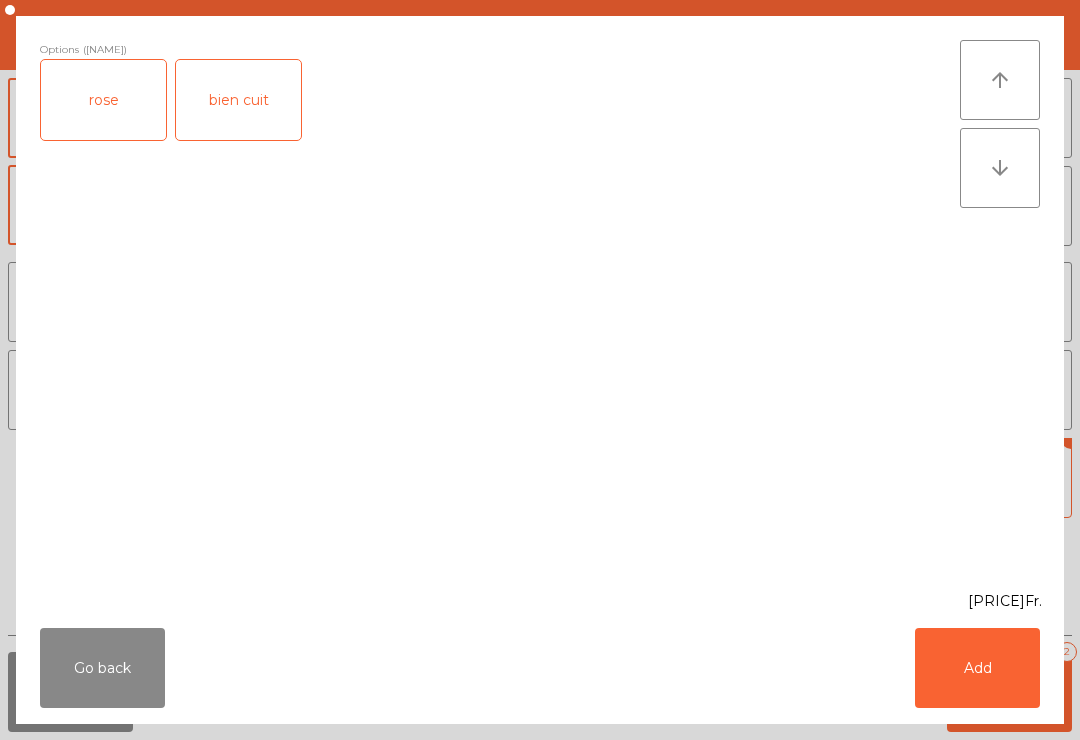 click on "Add" at bounding box center [977, 668] 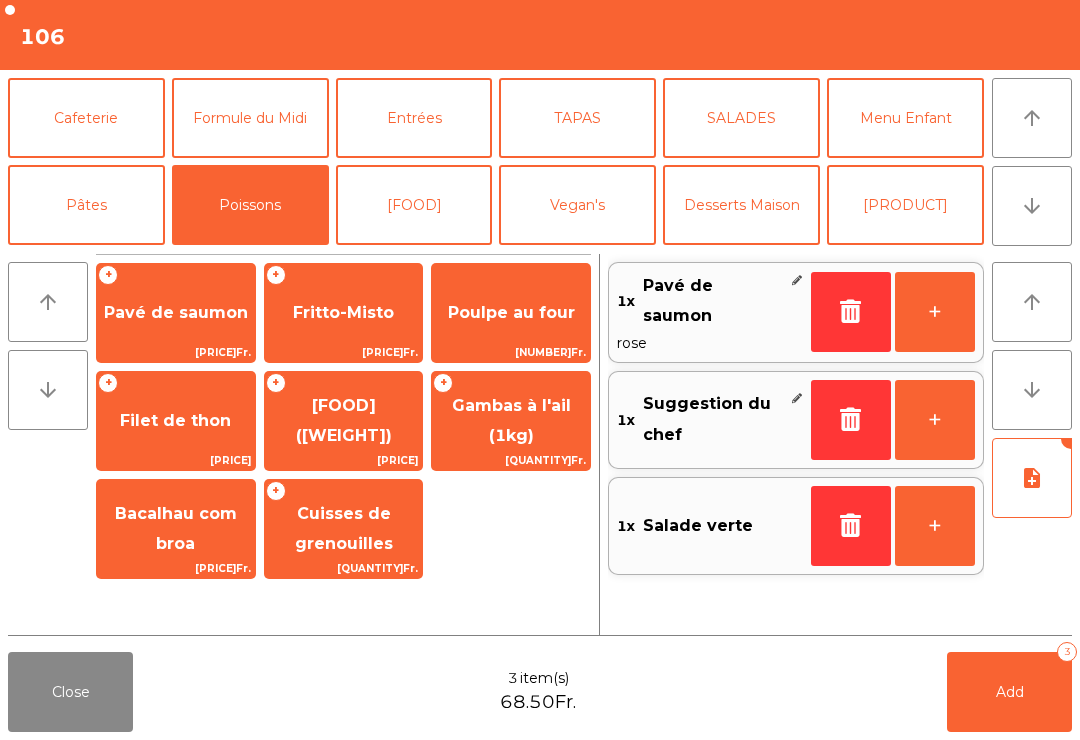 click on "arrow_upward arrow_downward  +   Pavé de saumon   [PRICE]   +   Fritto-Misto   [PRICE]   Poulpe au four   [PRICE]   +   Filet de thon    [PRICE]   +   Gambas (0,5Kg)   [PRICE]   +   Gambas à l'ail (1kg)   [PRICE]   Bacalhau com broa   [PRICE]   +   Cuisses de grenouilles    [PRICE]   1x    Pavé de saumon   rose    +   1x    Suggestion du chef    +   1x    Salade verte   +  arrow_upward arrow_downward note_add" at bounding box center (540, 445) 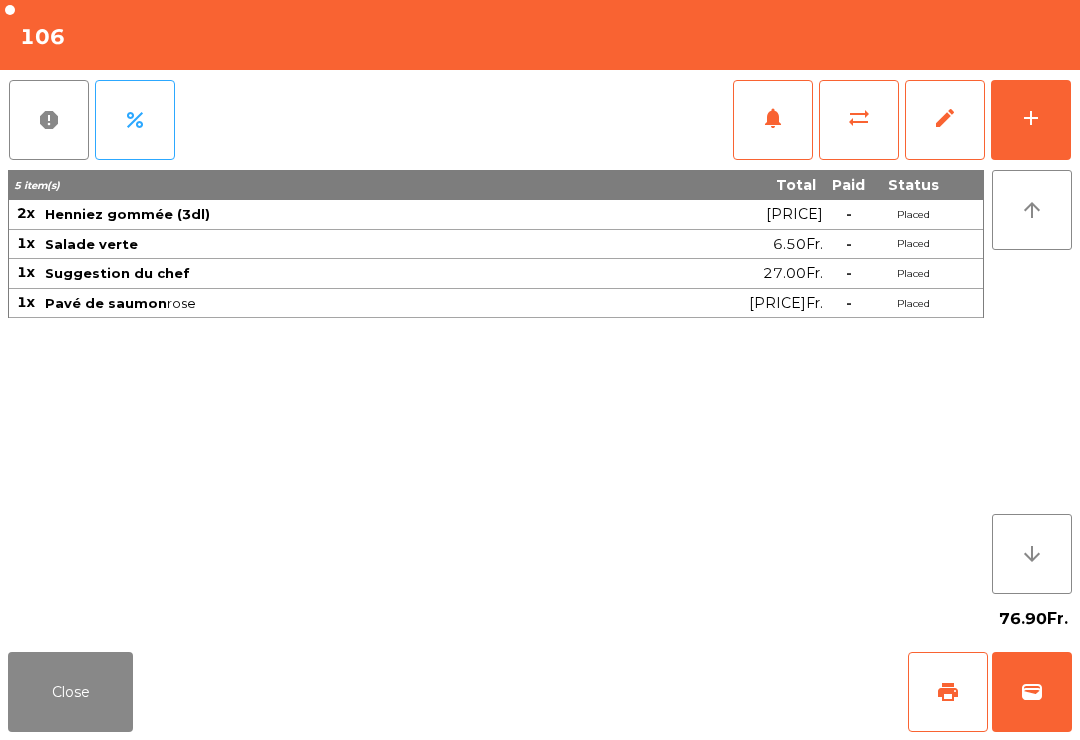 click on "notifications" at bounding box center [773, 120] 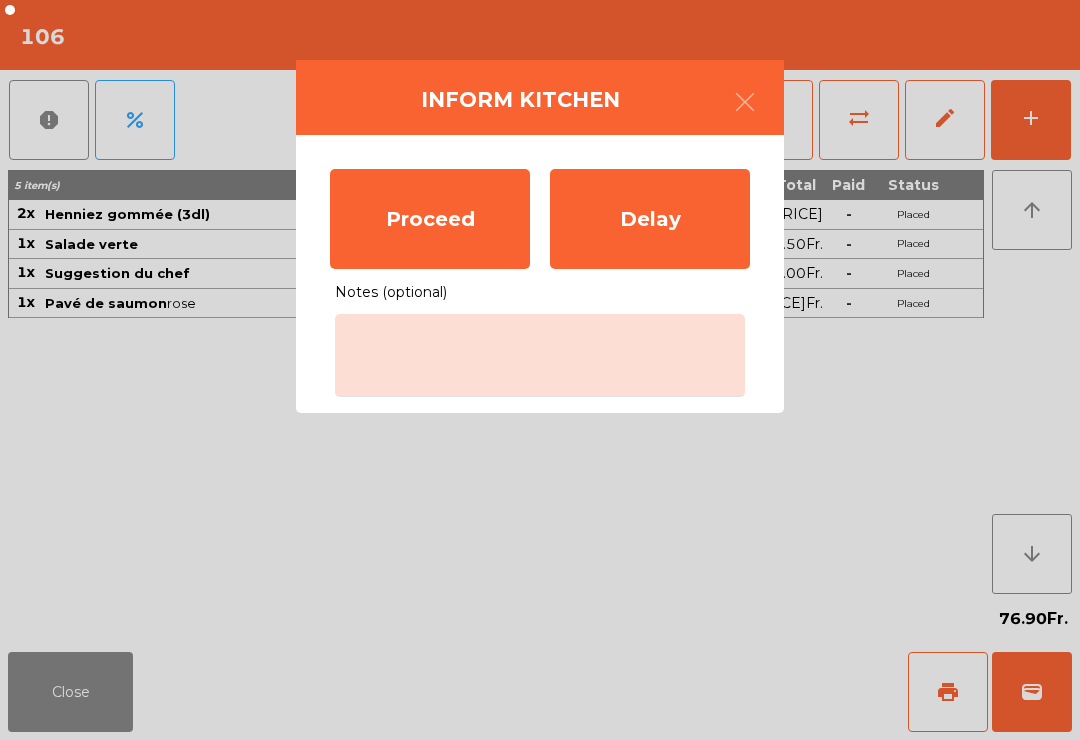 click on "Proceed" at bounding box center [430, 219] 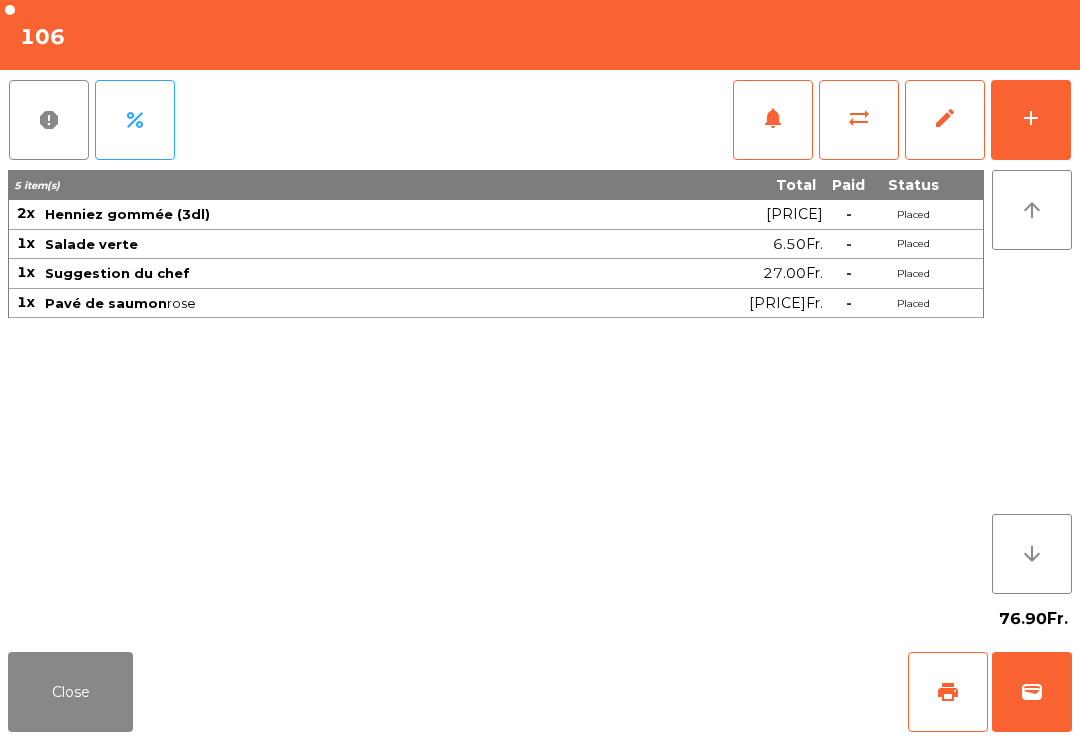 click on "Close" at bounding box center (70, 692) 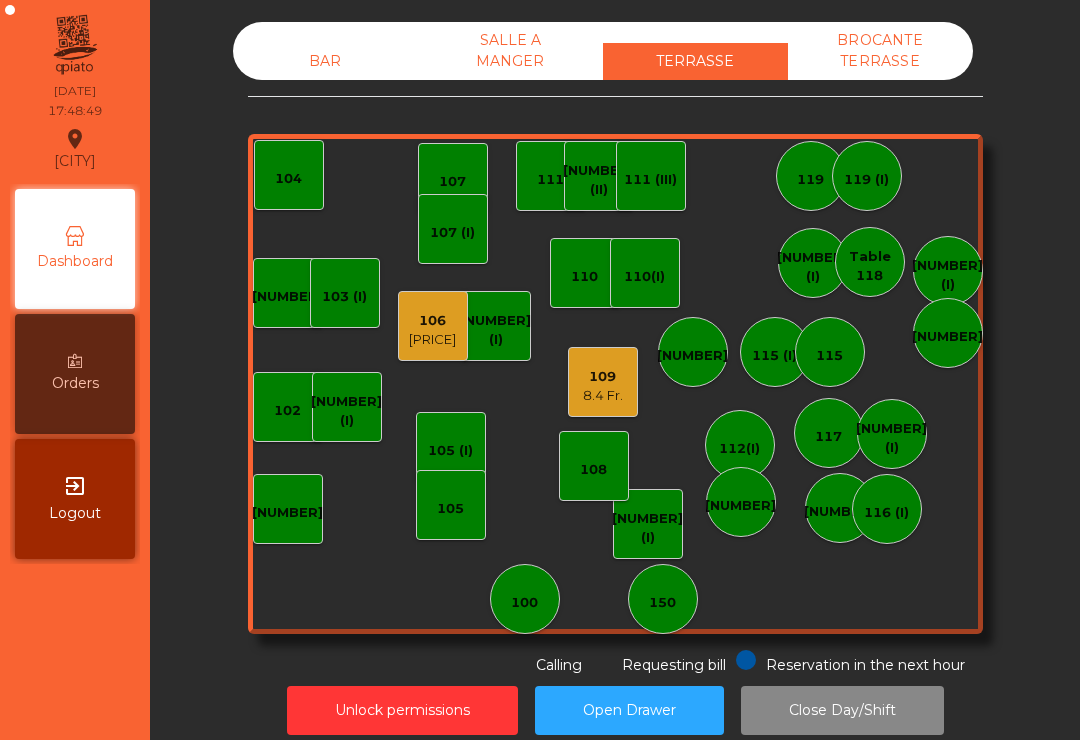 click on "109" at bounding box center [603, 377] 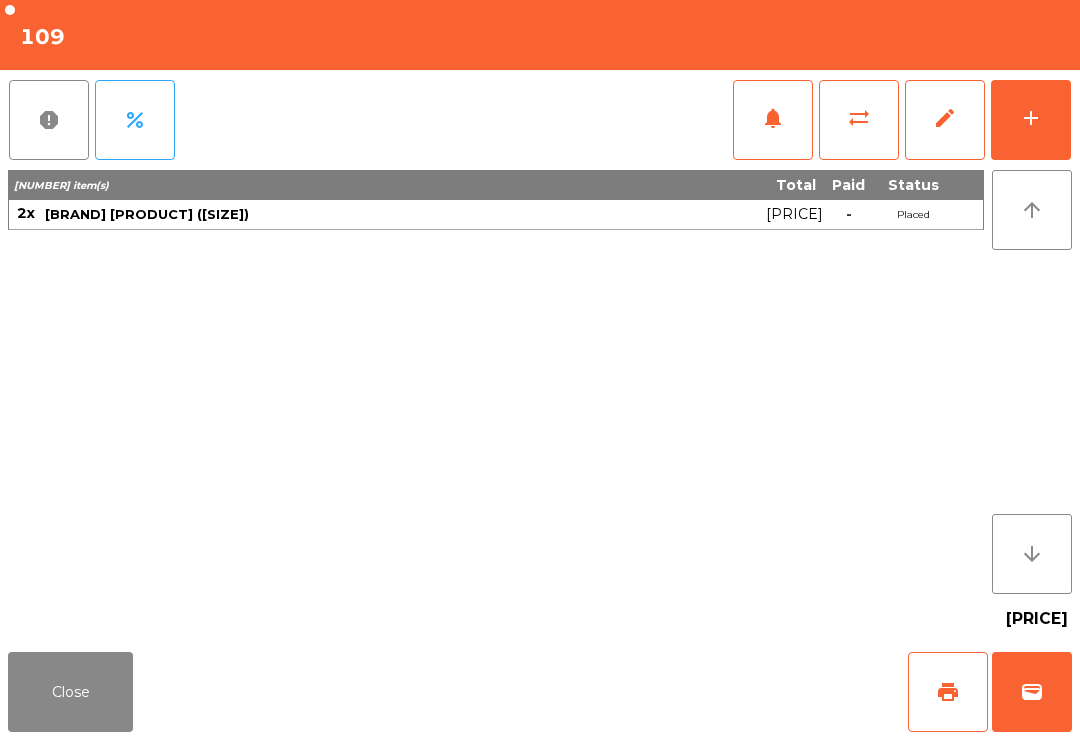 click on "wallet" at bounding box center (1032, 692) 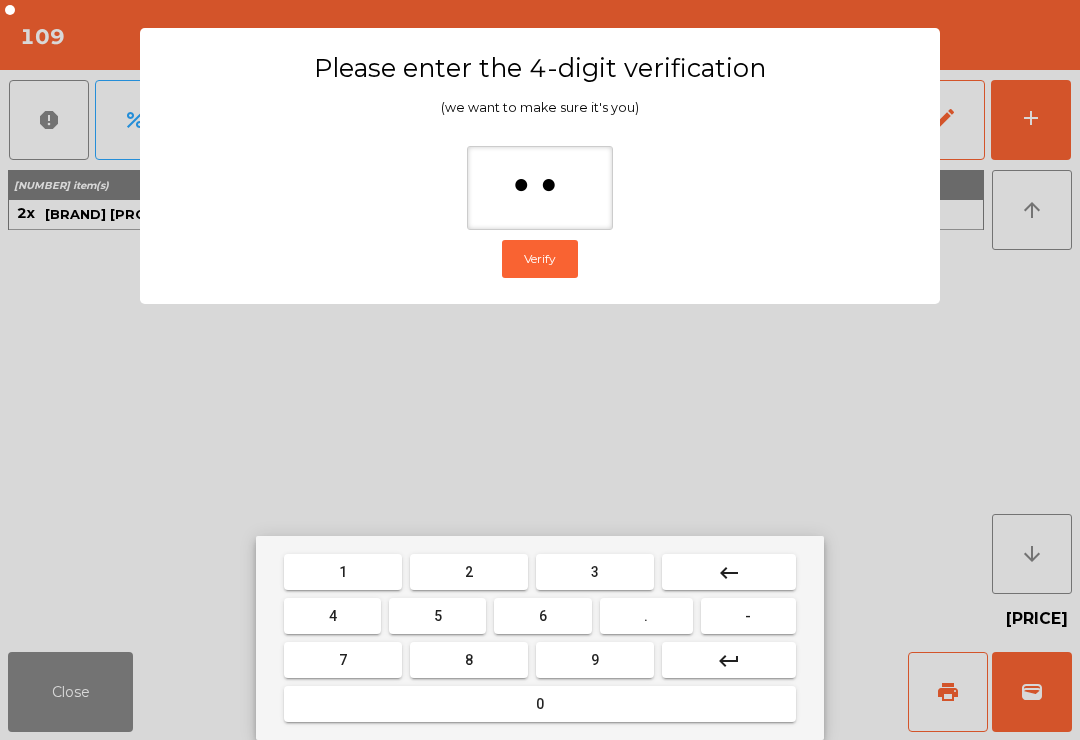 type on "***" 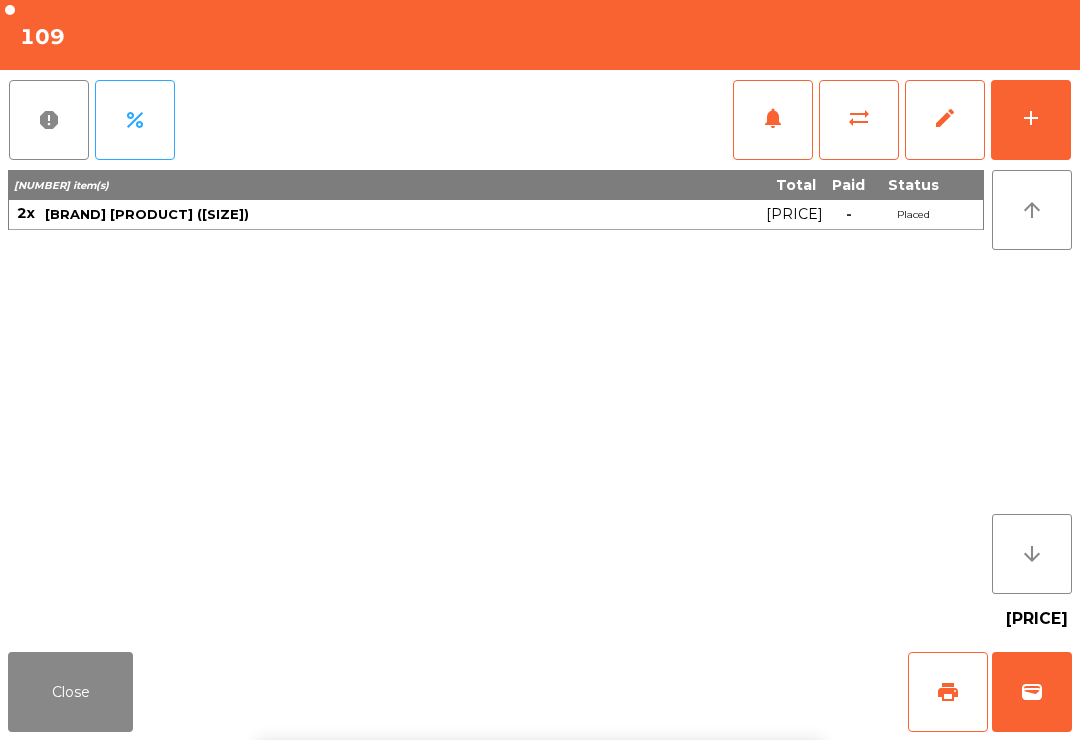 click on "Close   print   wallet" at bounding box center [540, 692] 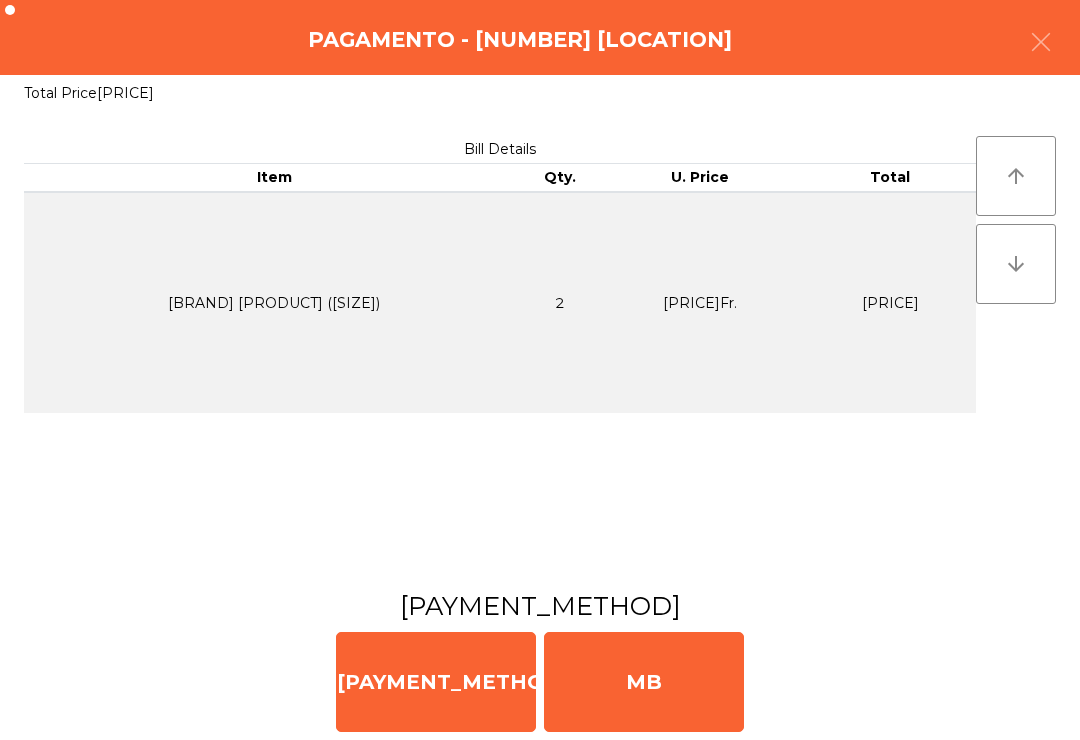 click on "MB" at bounding box center (644, 682) 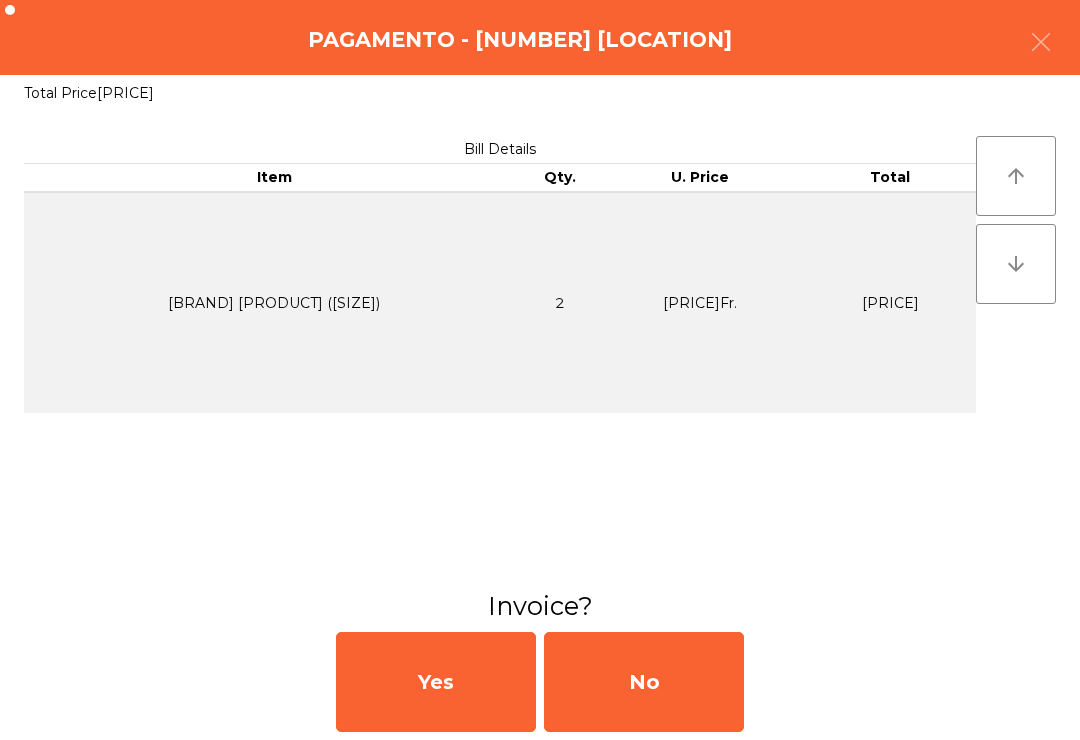 click on "No" at bounding box center [644, 682] 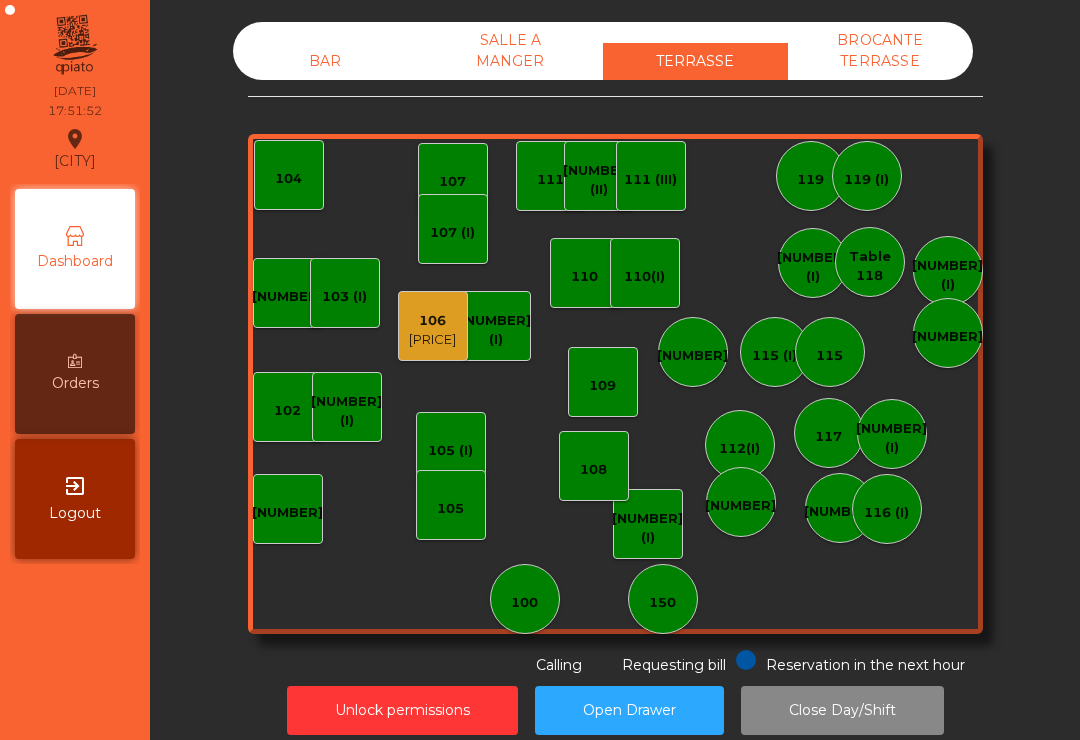 click on "[PRICE]" at bounding box center (432, 340) 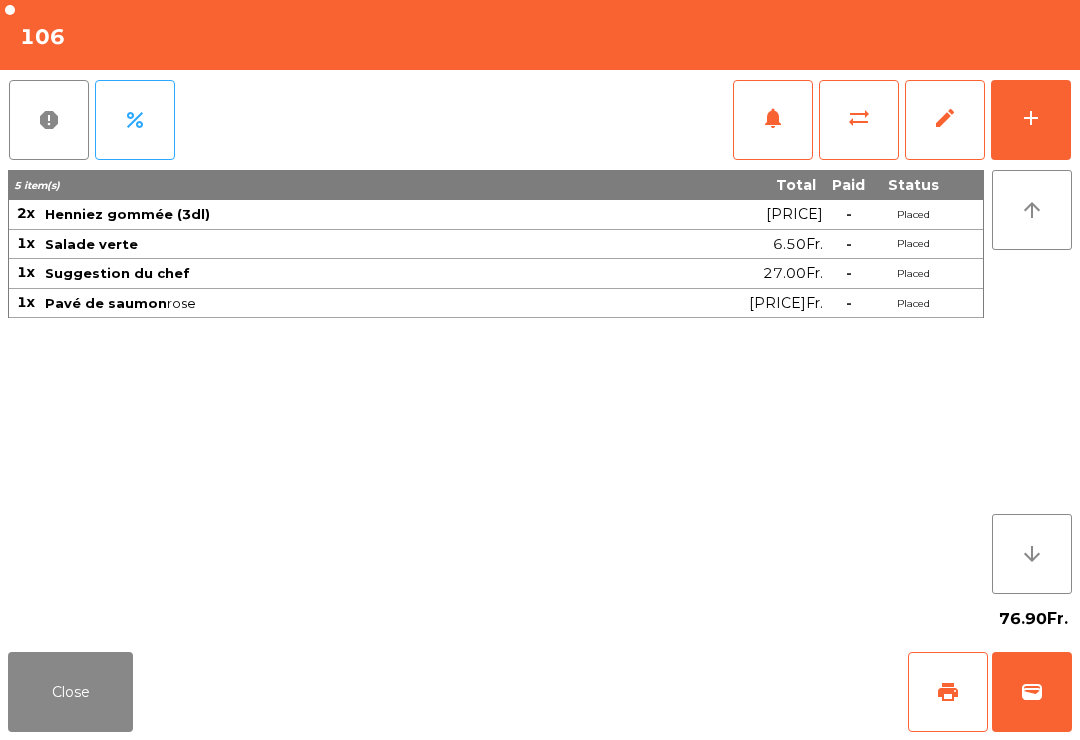 click on "add" at bounding box center (1031, 120) 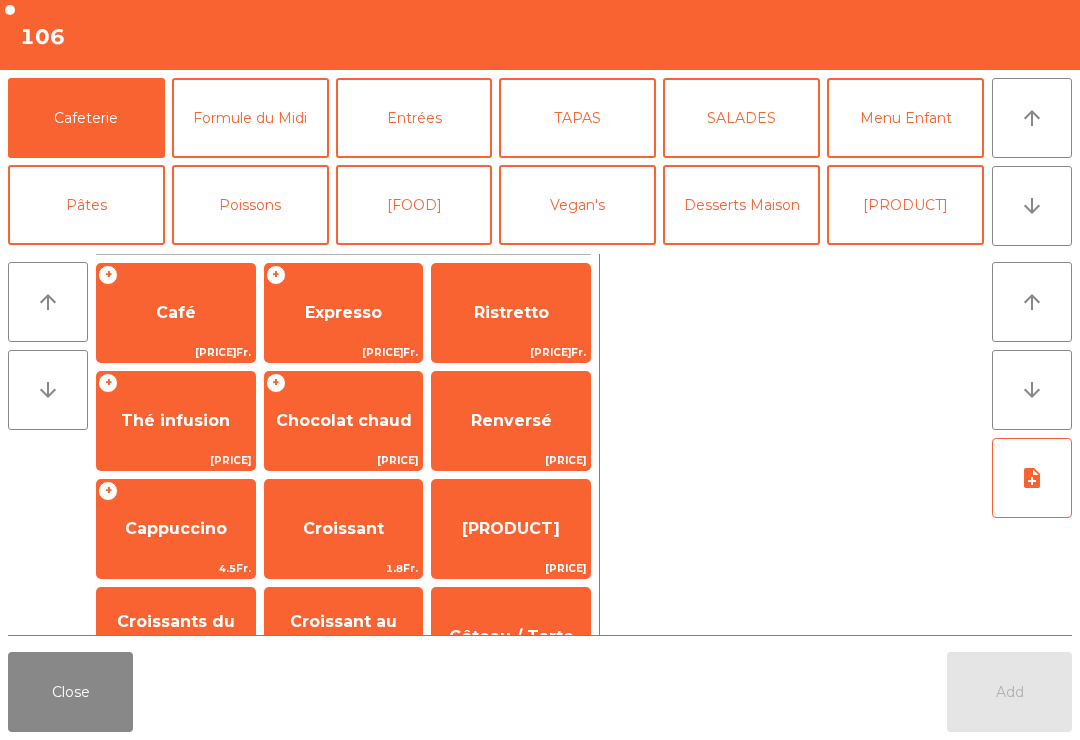click on "arrow_downward" at bounding box center (1032, 118) 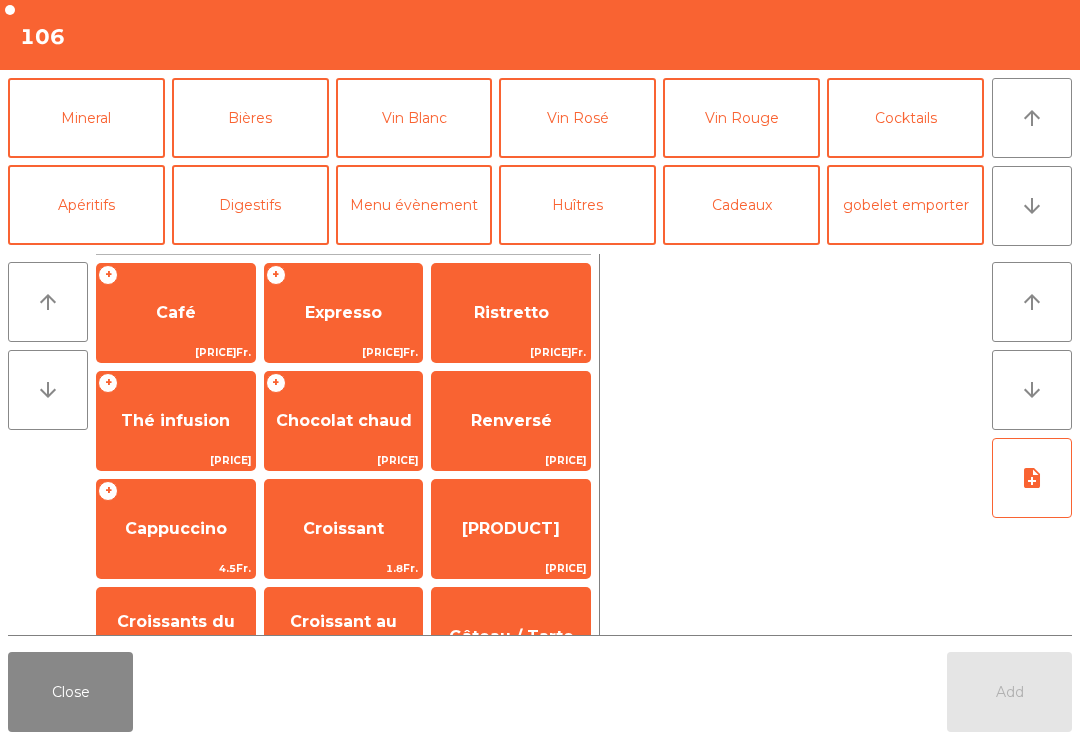 click on "Bières" at bounding box center (250, 118) 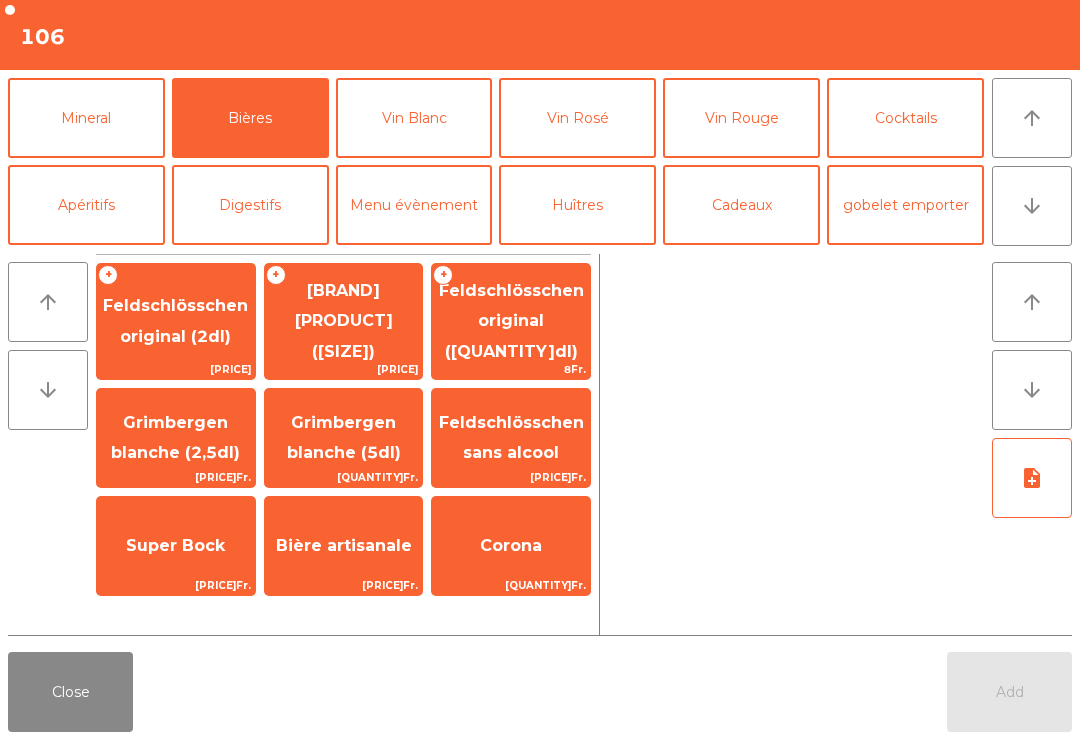 click on "[BRAND] [PRODUCT] ([SIZE])" at bounding box center (176, 321) 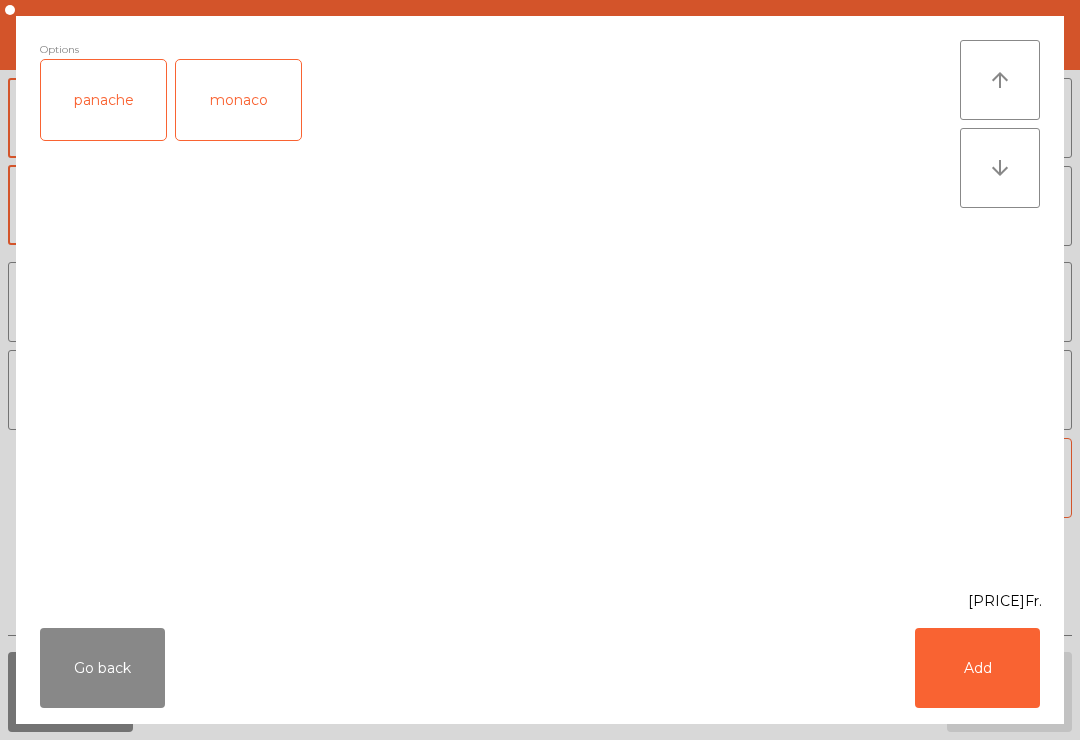 click on "Add" at bounding box center (977, 668) 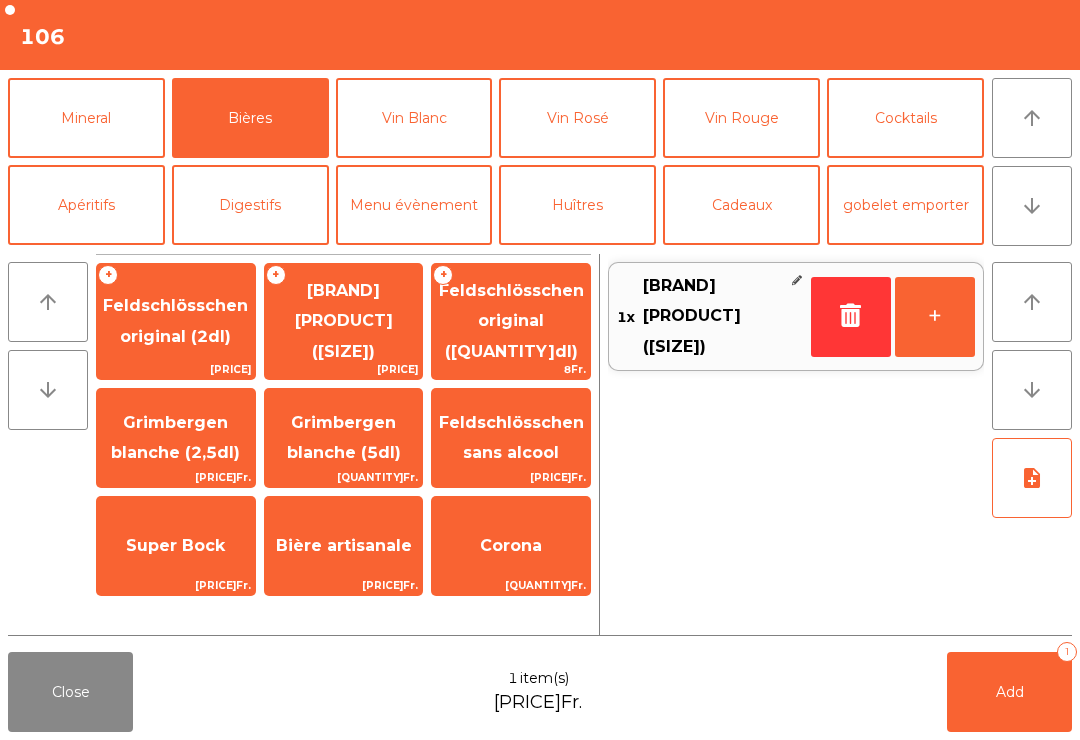 click on "Add   1" at bounding box center [1009, 692] 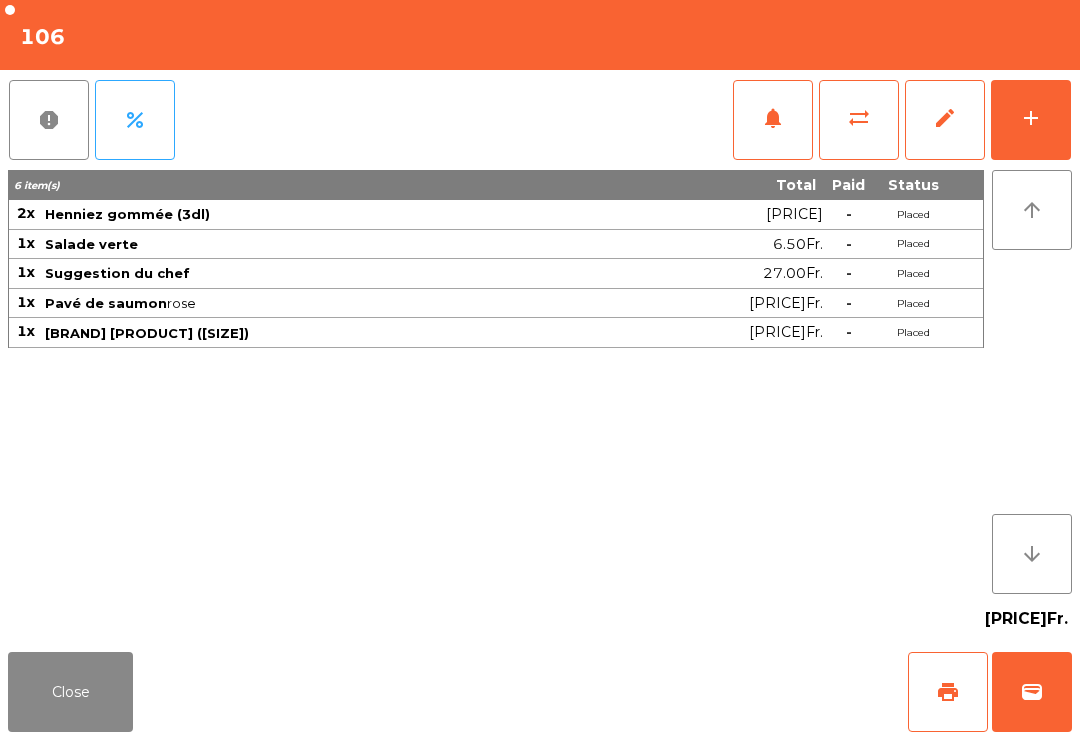 click on "Close" at bounding box center [70, 692] 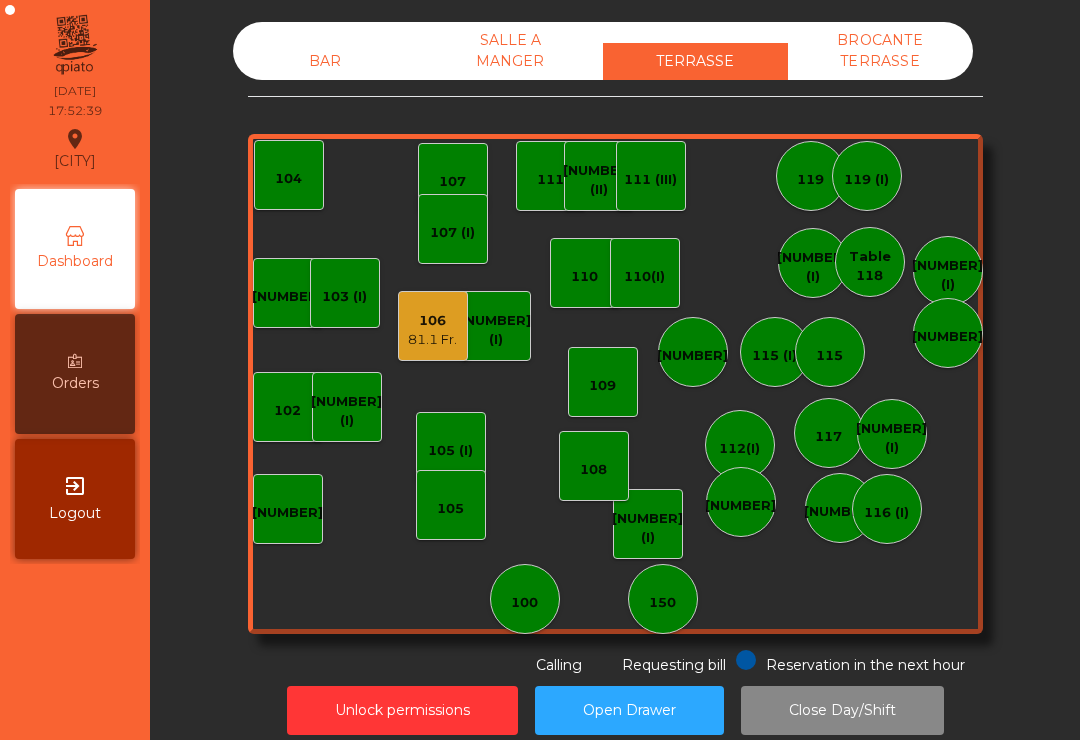 click on "[NUMBER] (I)" at bounding box center [347, 407] 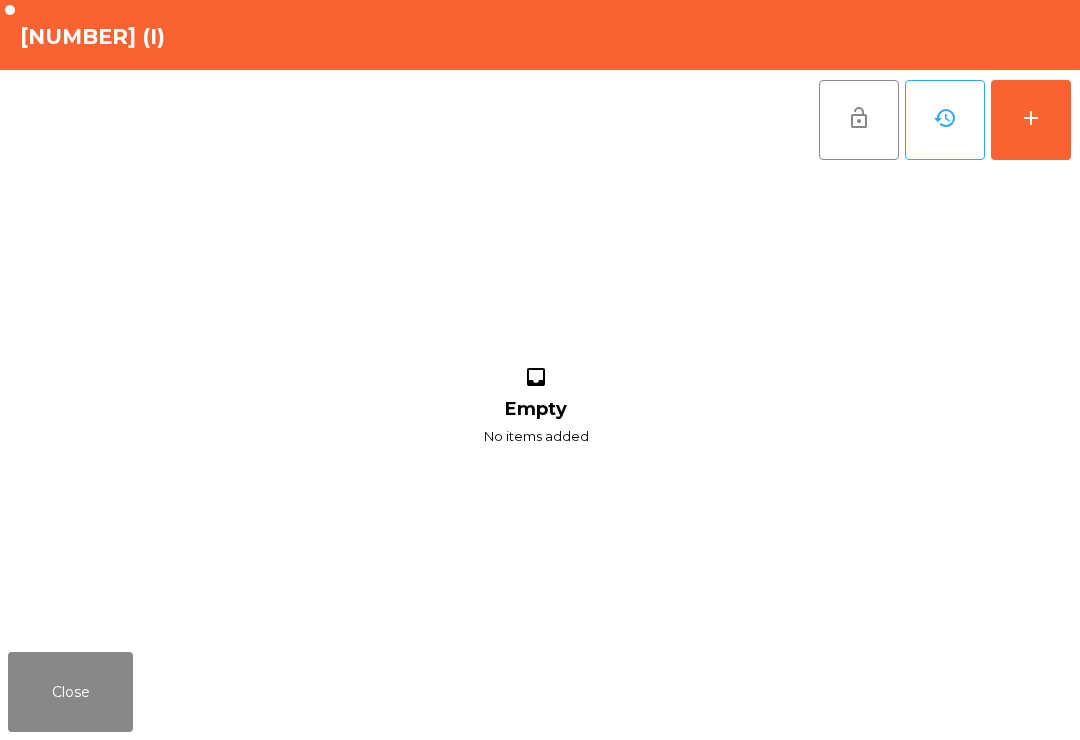 click on "add" at bounding box center [1031, 120] 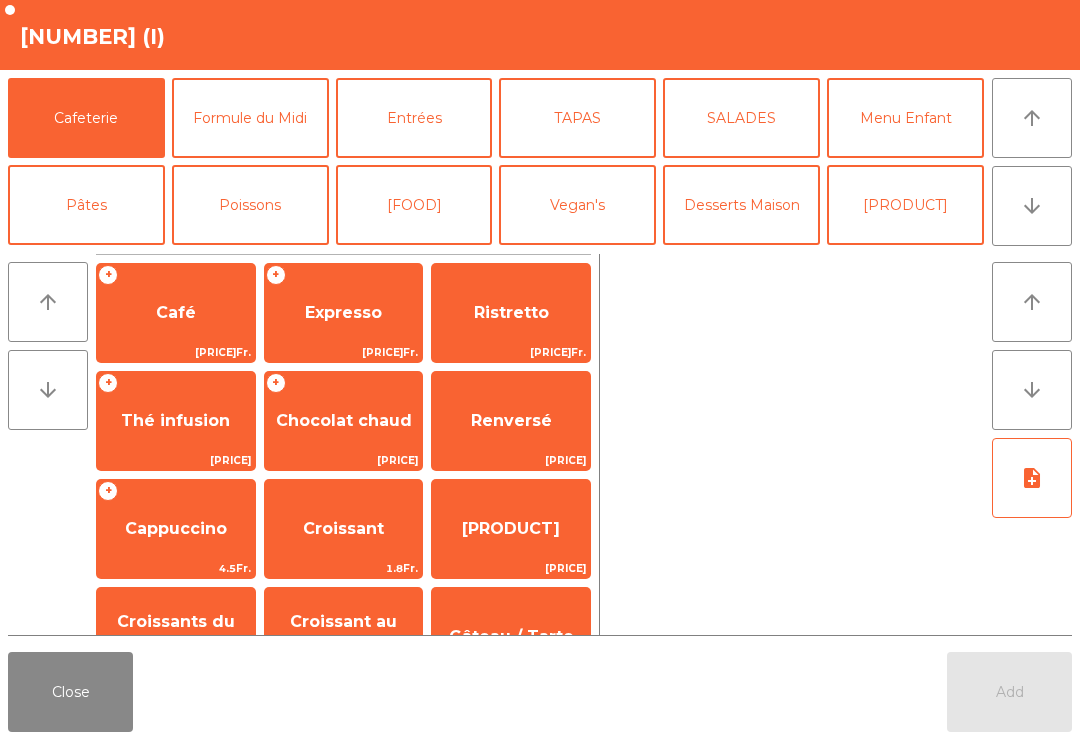 click on "Café" at bounding box center (176, 313) 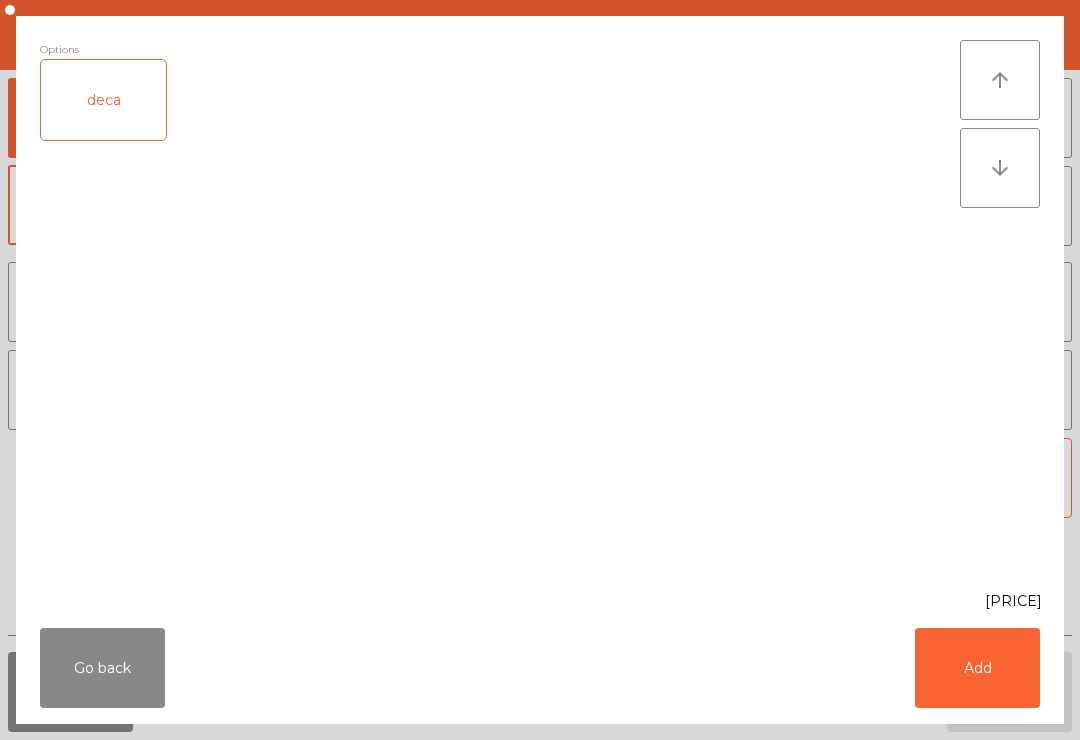 click on "Add" at bounding box center (977, 668) 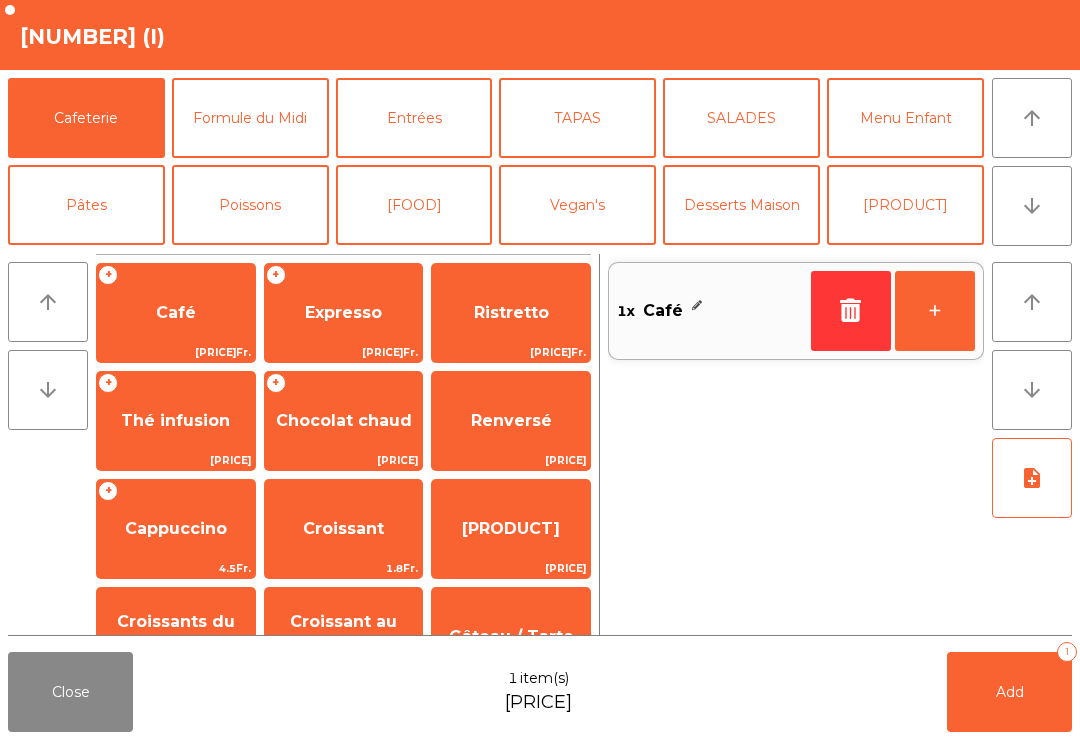 click on "arrow_upward arrow_downward  +   Café   3.9Fr.   +   Expresso   3.9Fr.   Ristretto   3.9Fr.   +   Thé infusion   3.7Fr.   +   Chocolat chaud   4.2Fr.   Renversé   4.2Fr.   +   Cappuccino   4.5Fr.   Croissant    1.8Fr.   Gâteaux divers portugais   2.5Fr.   Croissants du Porto   3.5Fr.    Croissant au chocolat pt   3.5Fr.   Gâteau / Tarte   4.2Fr.   Pain au chocolat   2.5Fr.   +   Irish coffee    14.5Fr.   Choco liégeois   5Fr.   Café viennois   5Fr.   Double expresso   6.9Fr.   Café arrosé   7Fr.   1x    Café   +  arrow_upward arrow_downward note_add" at bounding box center (540, 445) 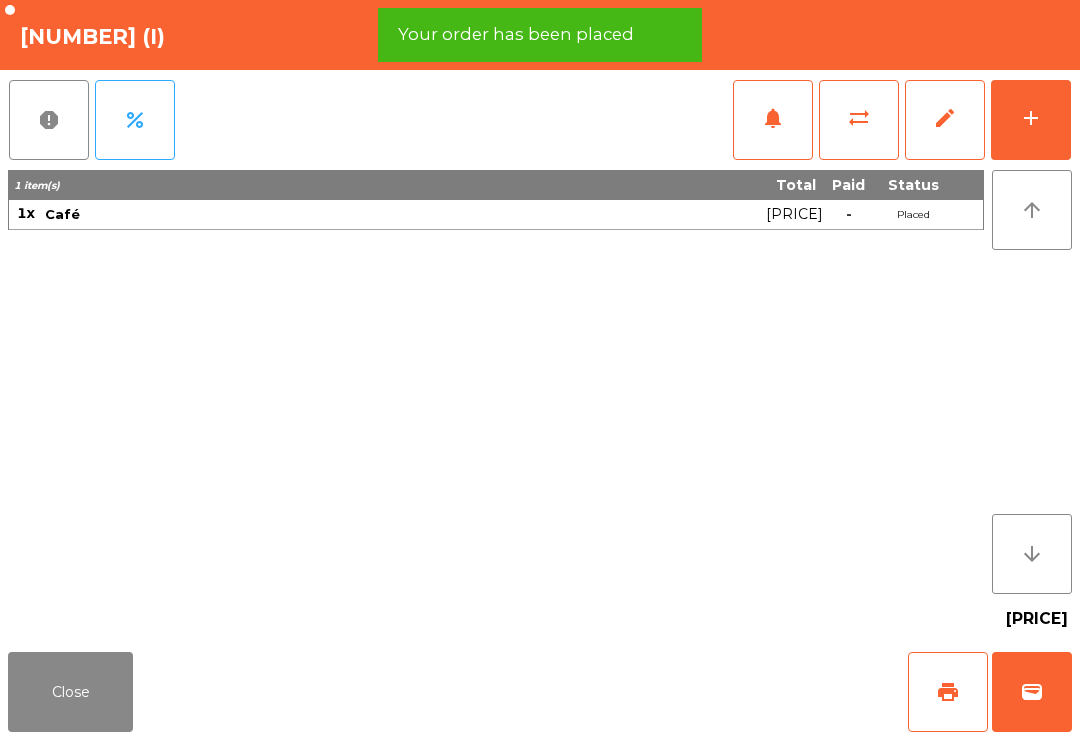 click on "print" at bounding box center [948, 692] 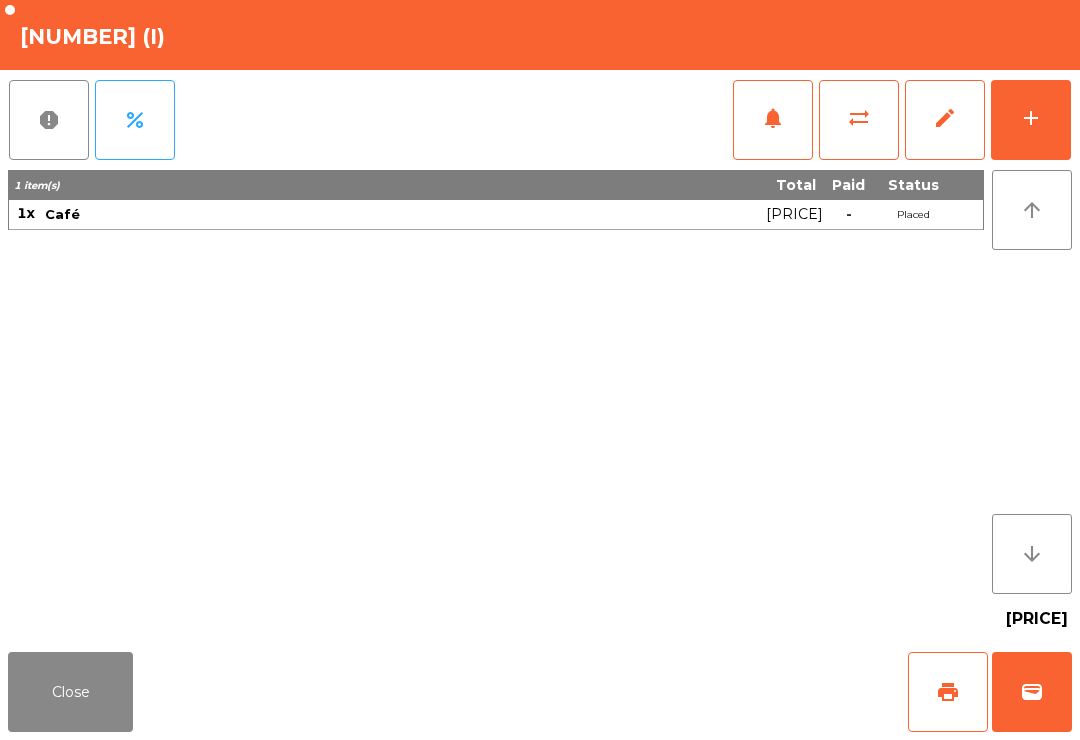 click on "Close" at bounding box center (70, 692) 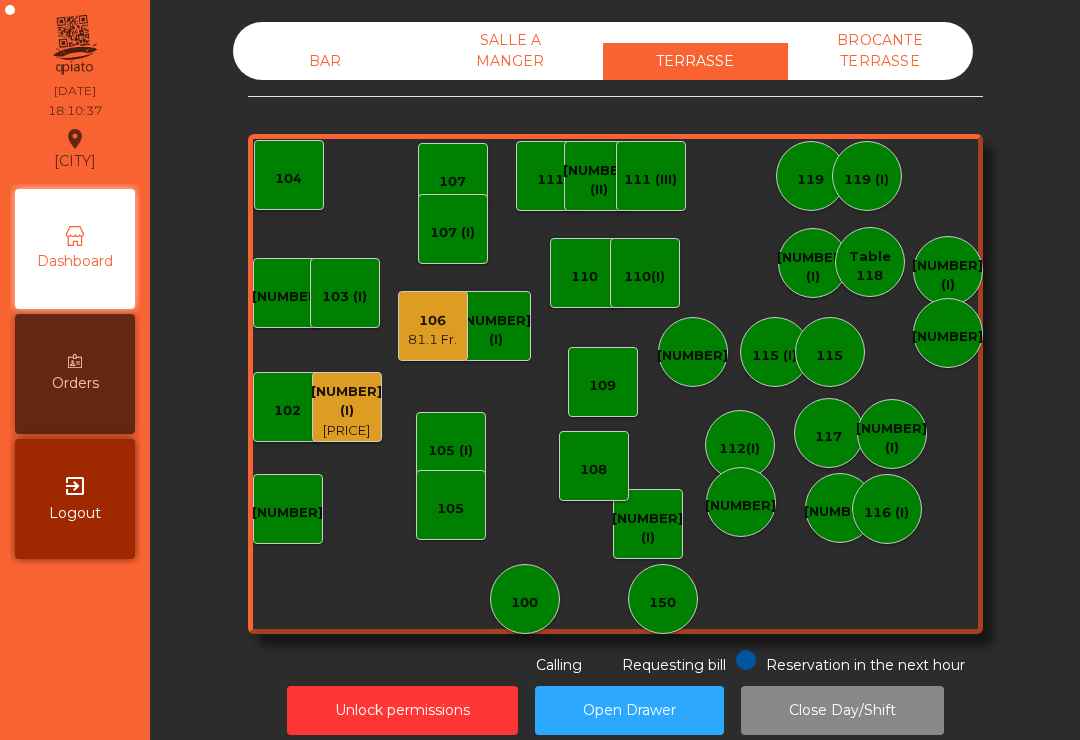 click on "109" at bounding box center (287, 297) 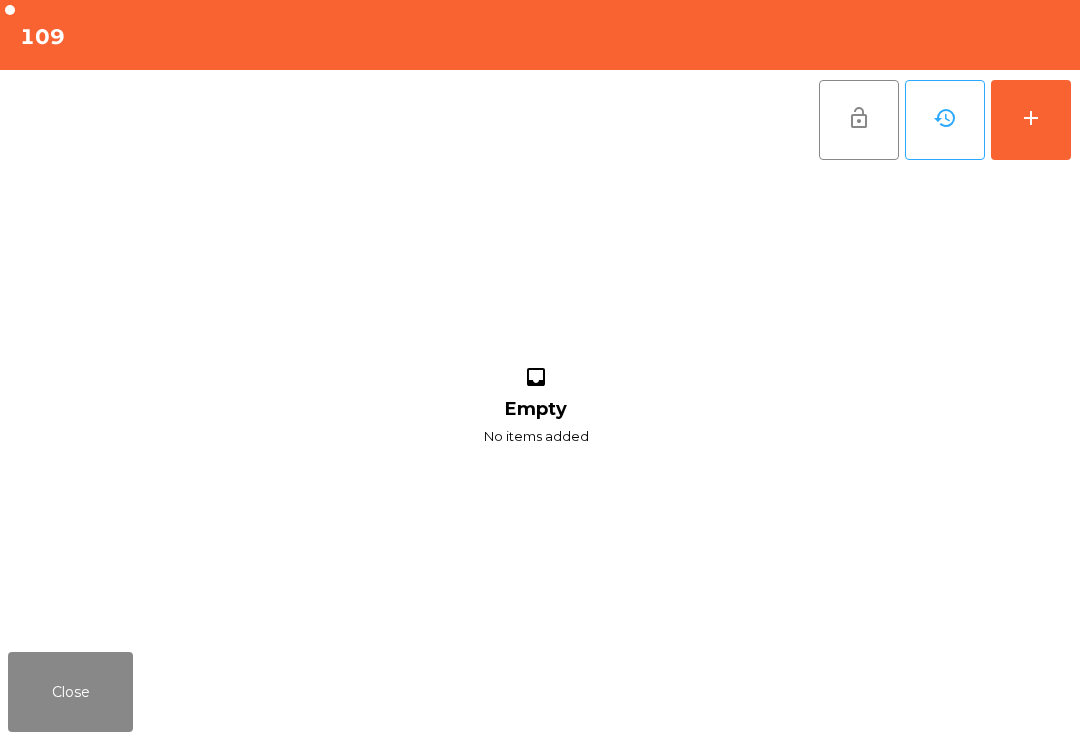 click on "add" at bounding box center [1031, 120] 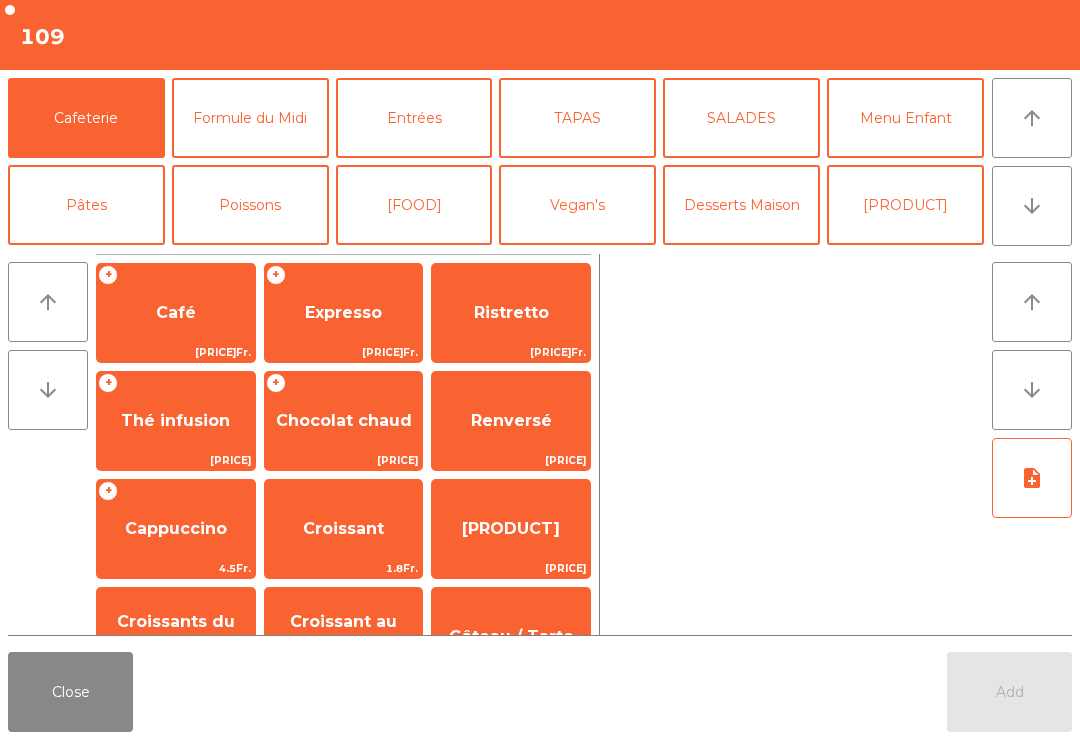 click on "arrow_downward" at bounding box center [1032, 118] 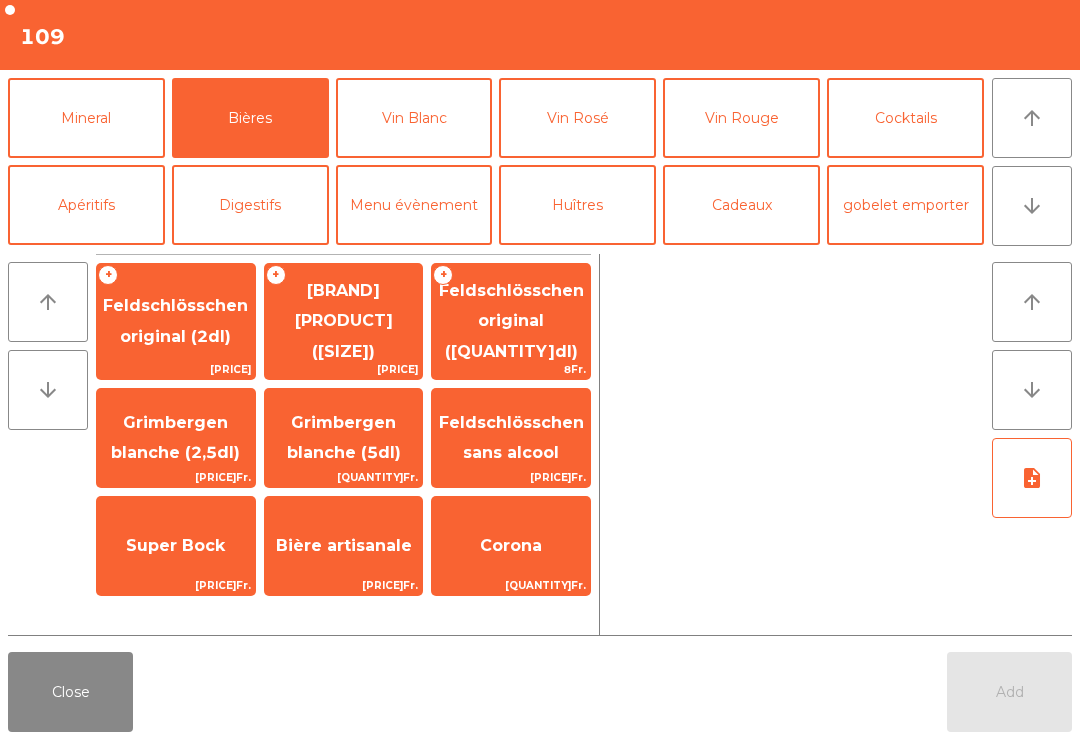 click on "[BRAND] [PRODUCT] ([SIZE])" at bounding box center [176, 321] 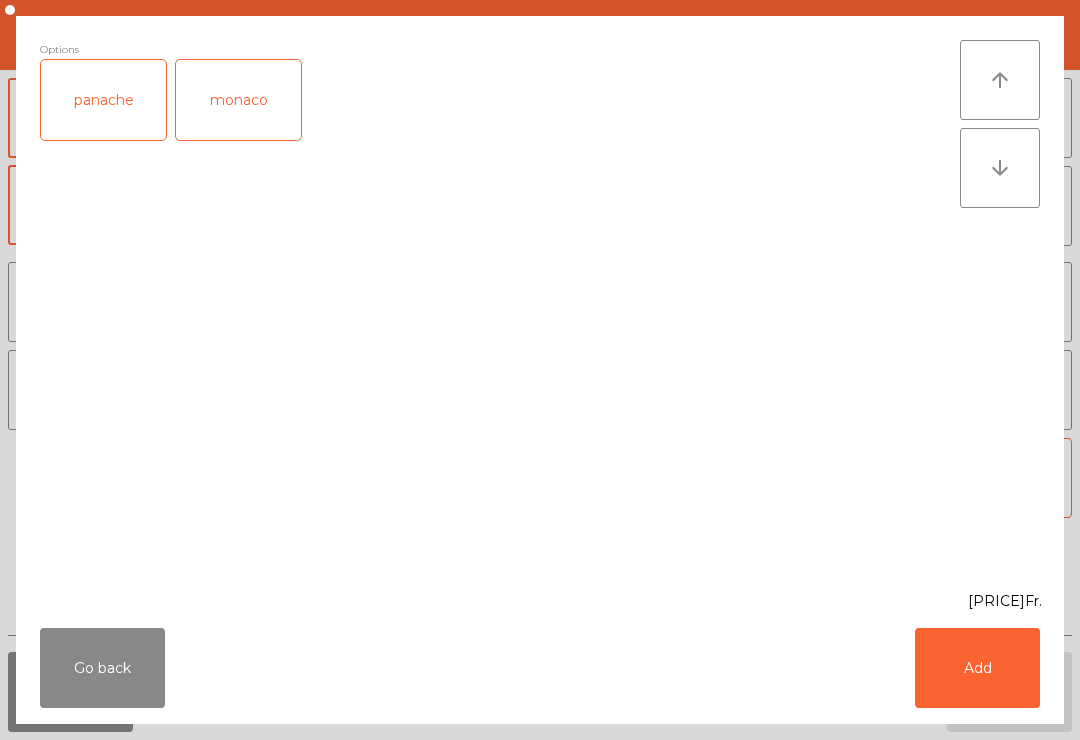 click on "Add" at bounding box center (977, 668) 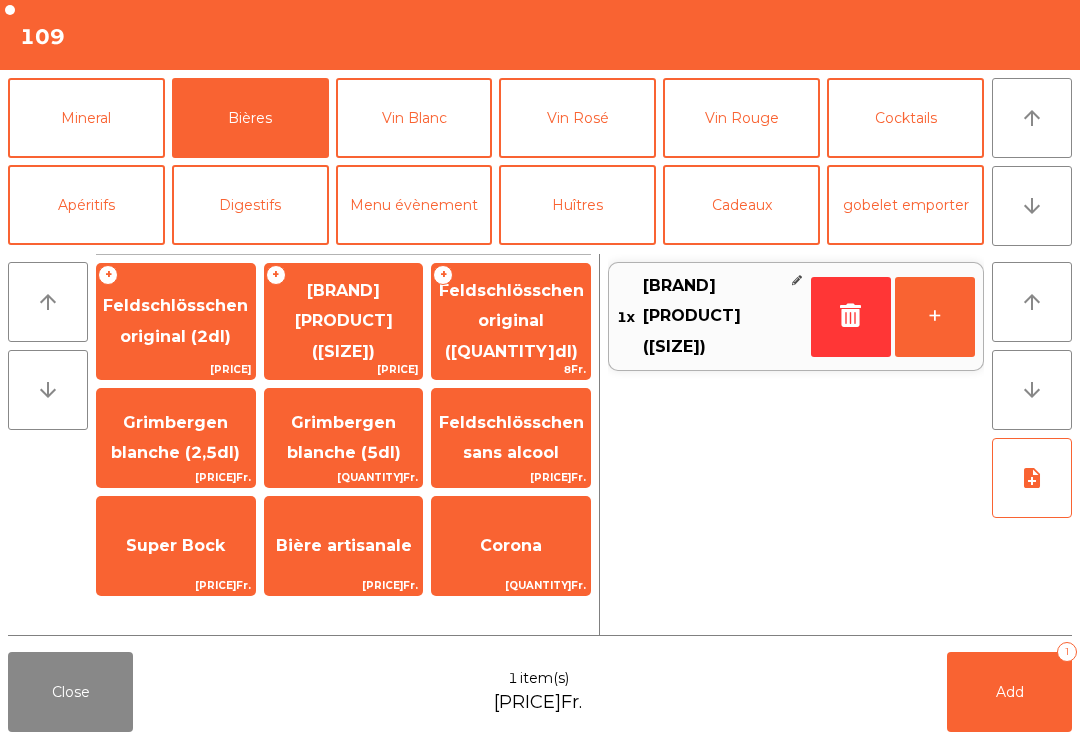 click on "+" at bounding box center (935, 317) 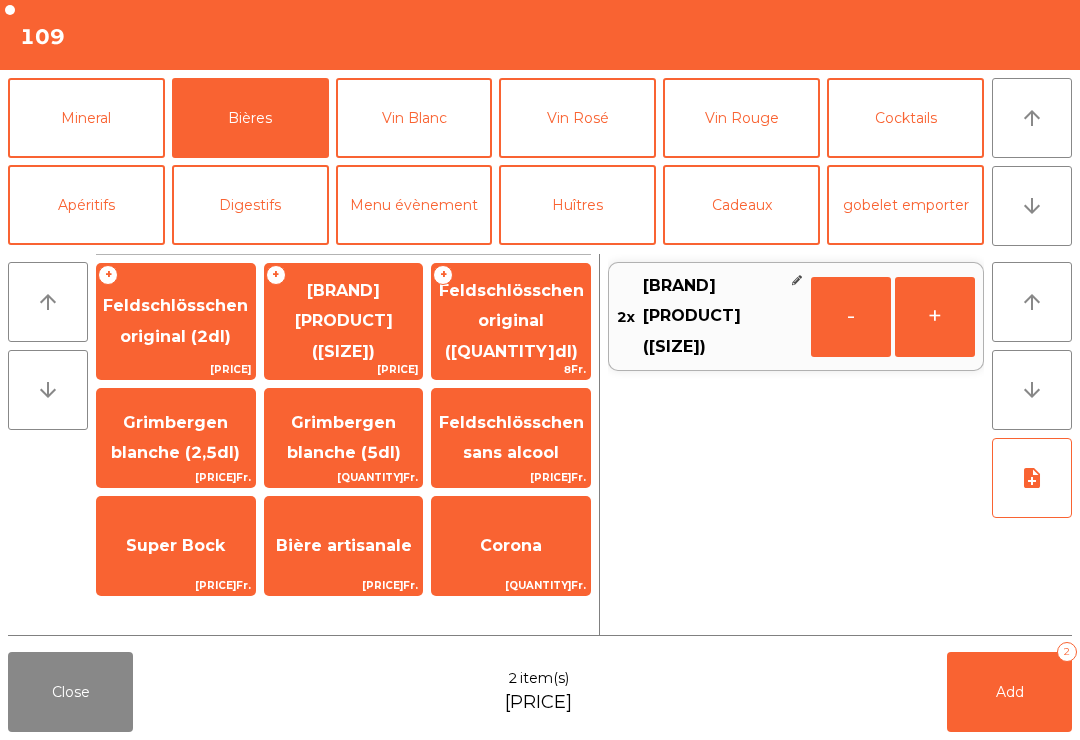 click on "Add" at bounding box center (1010, 692) 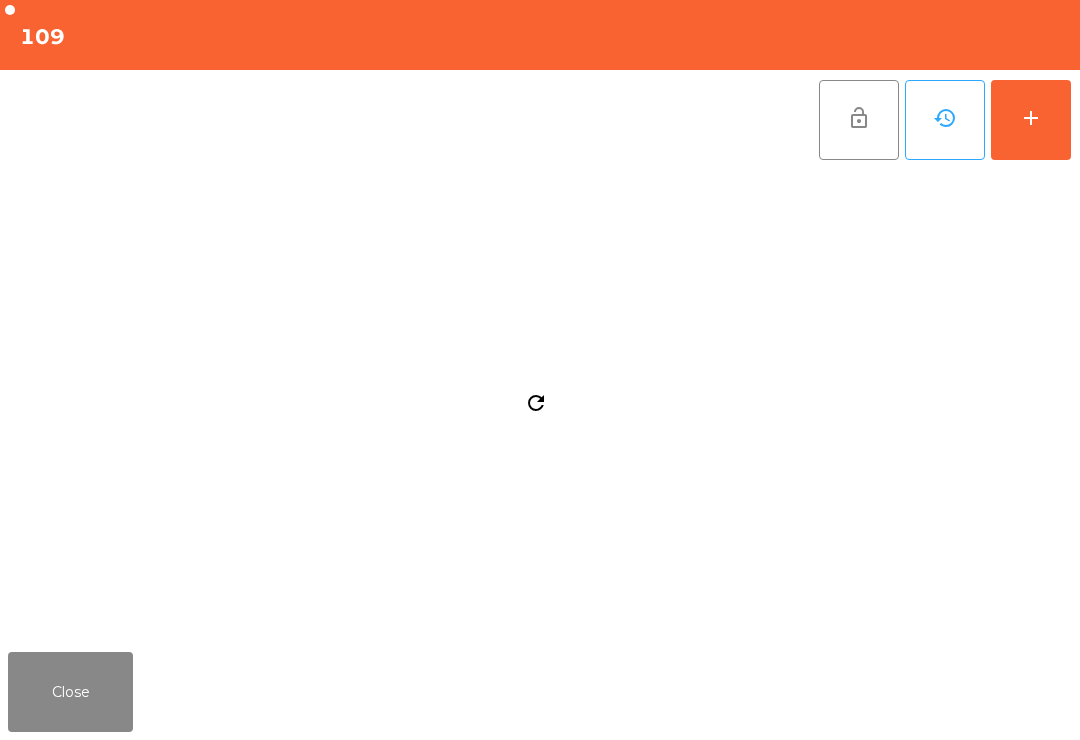 click on "Close" at bounding box center (540, 692) 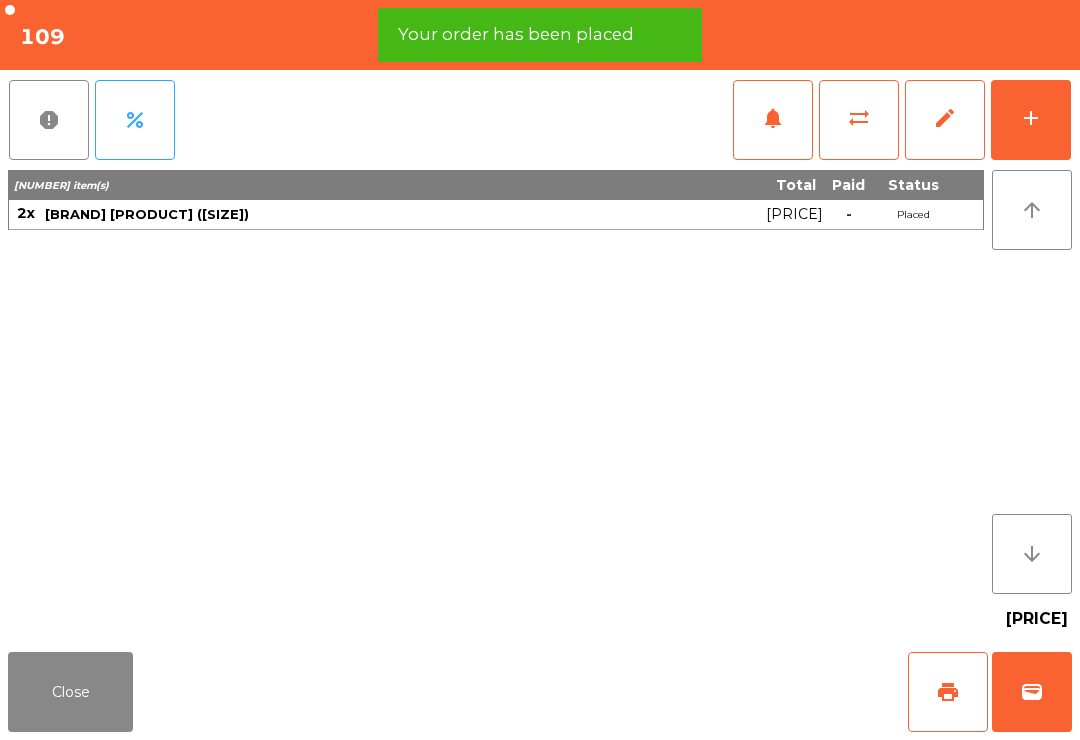 click on "wallet" at bounding box center (1032, 692) 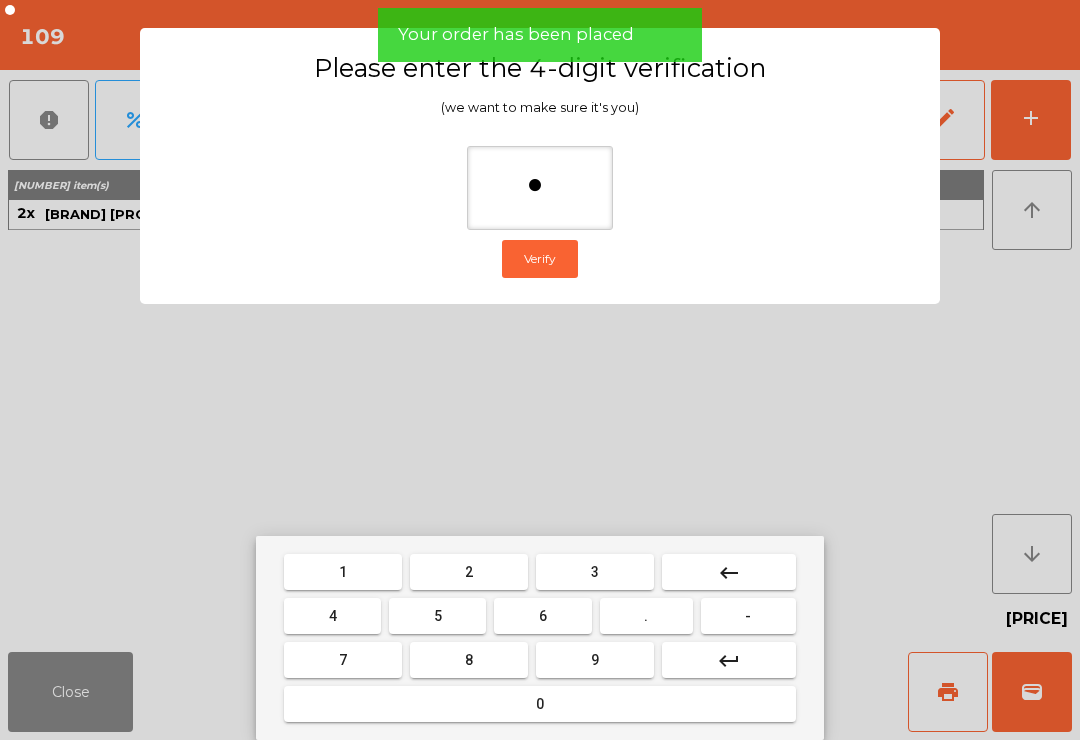 type on "**" 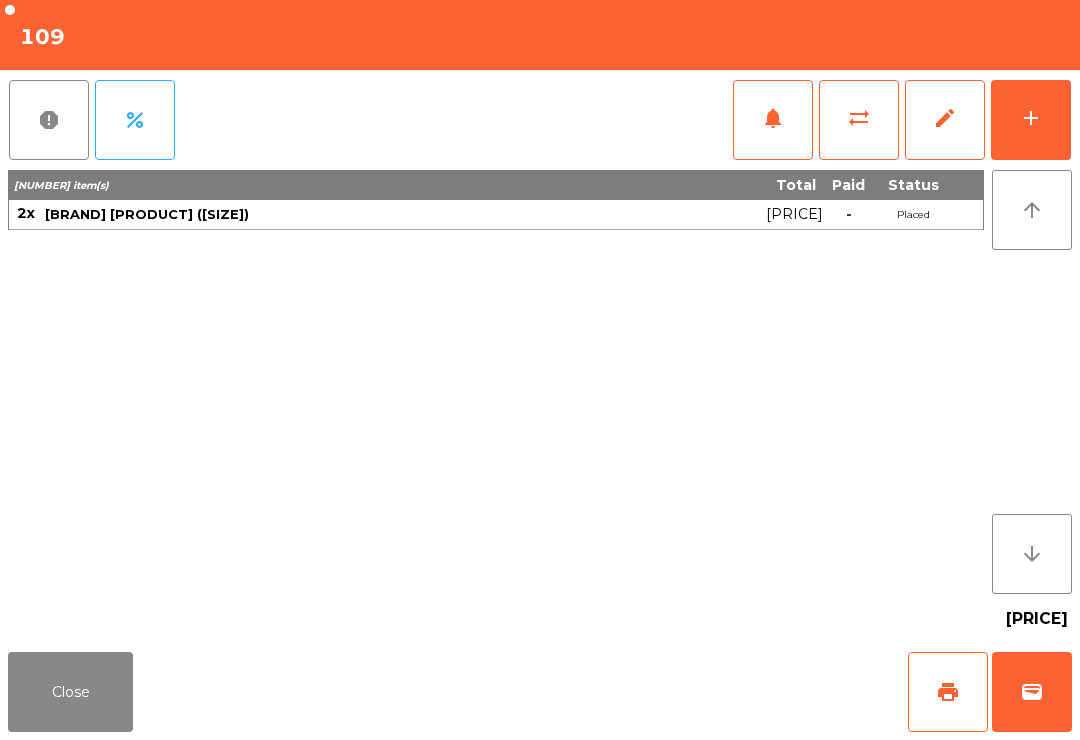 click on "Close   print   wallet" at bounding box center [540, 692] 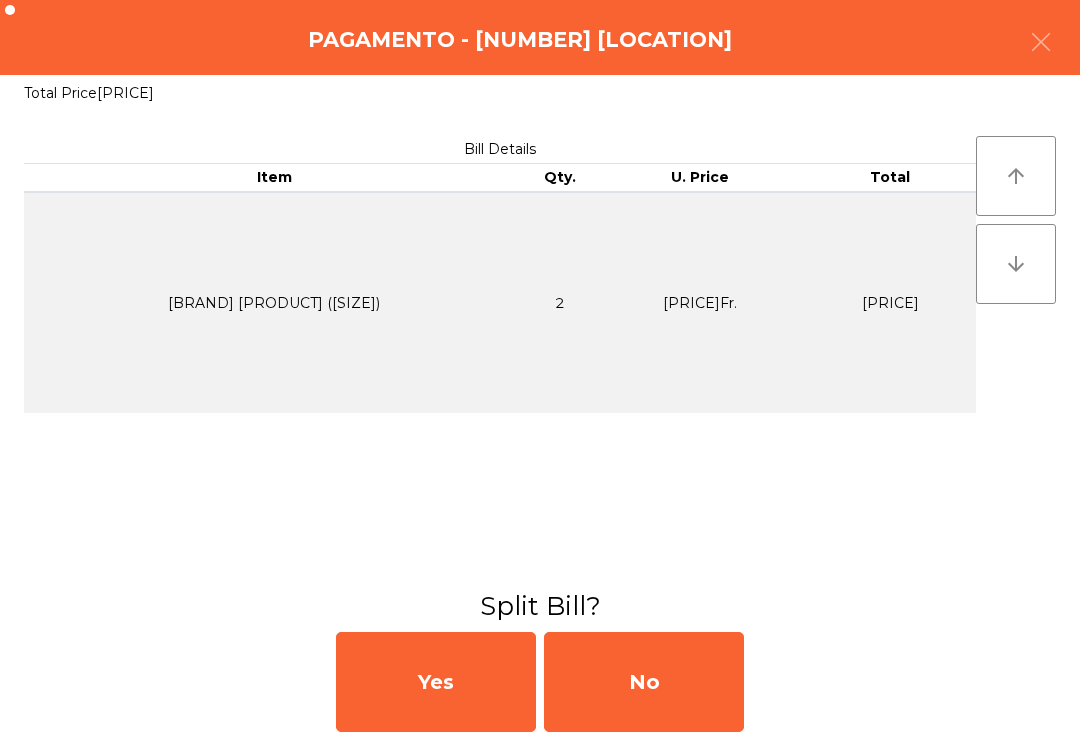 click on "No" at bounding box center [644, 682] 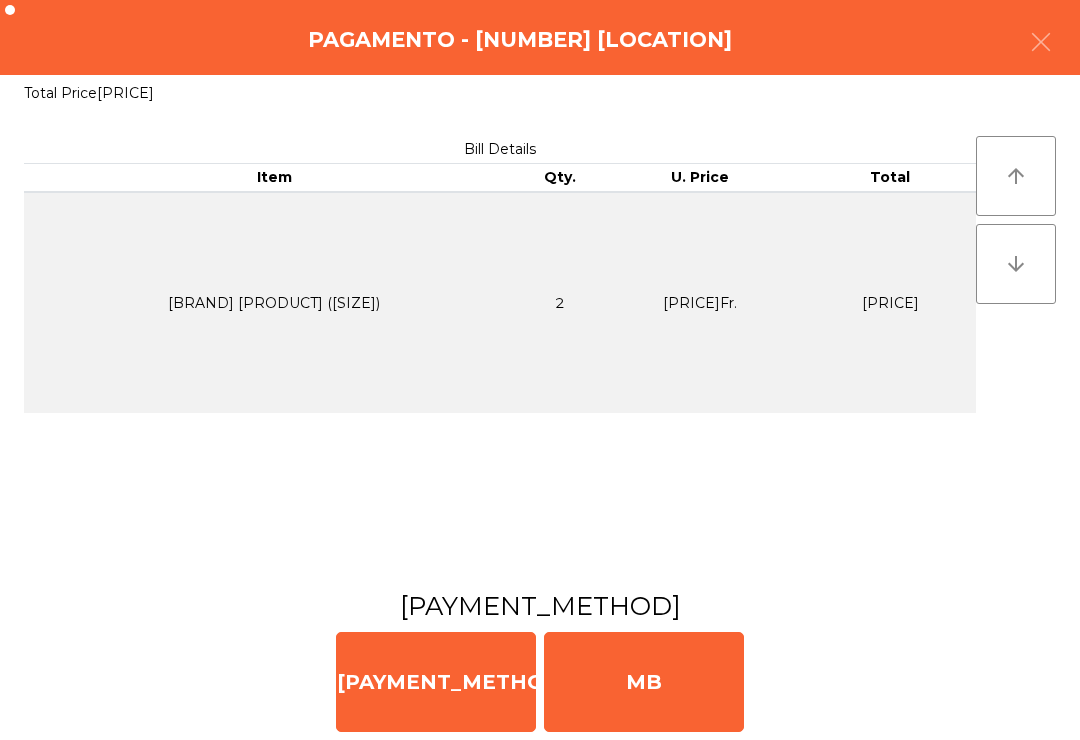 click on "MB" at bounding box center [644, 682] 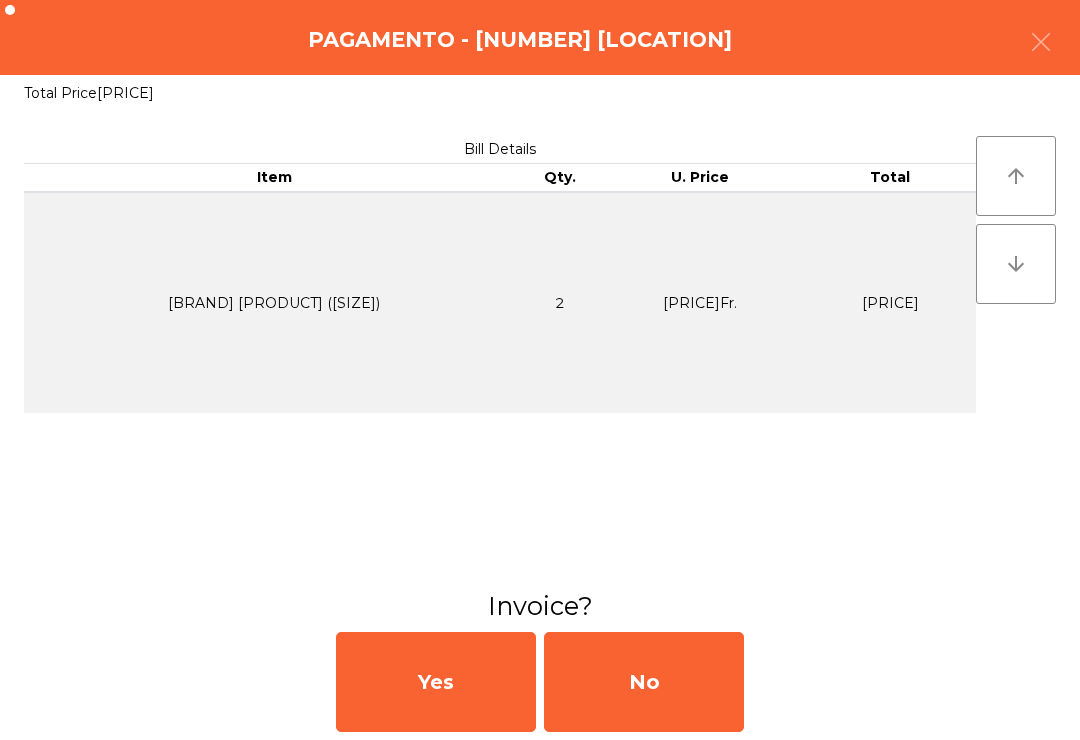 click on "No" at bounding box center (644, 682) 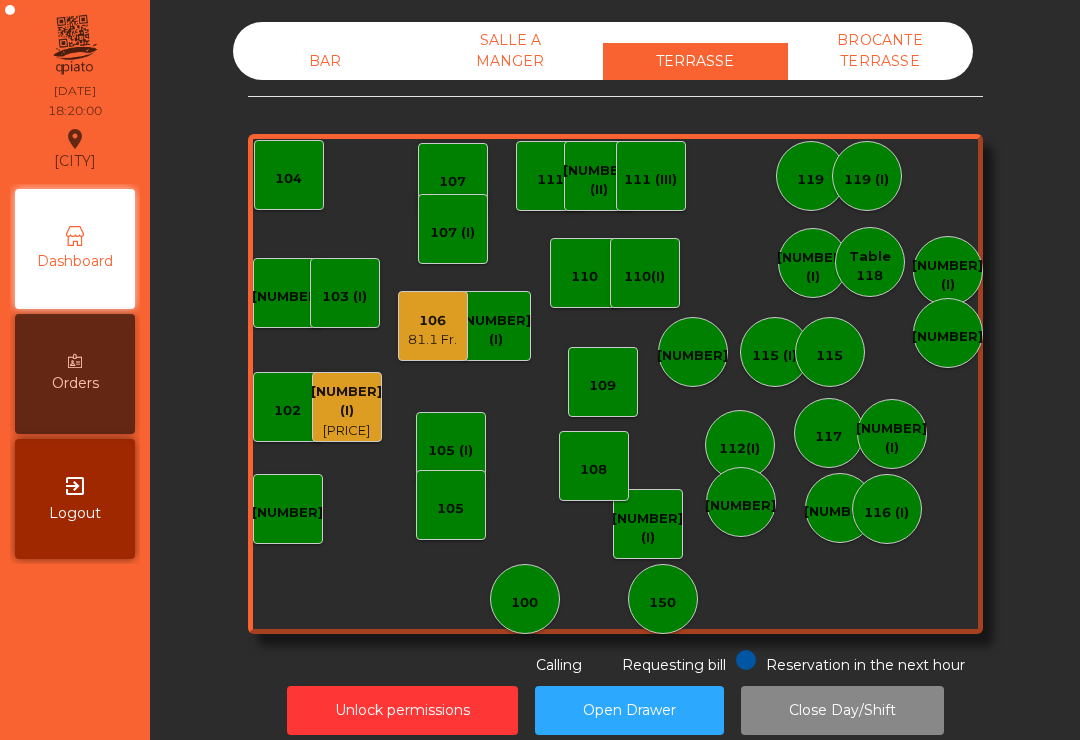 click on "104" at bounding box center (289, 175) 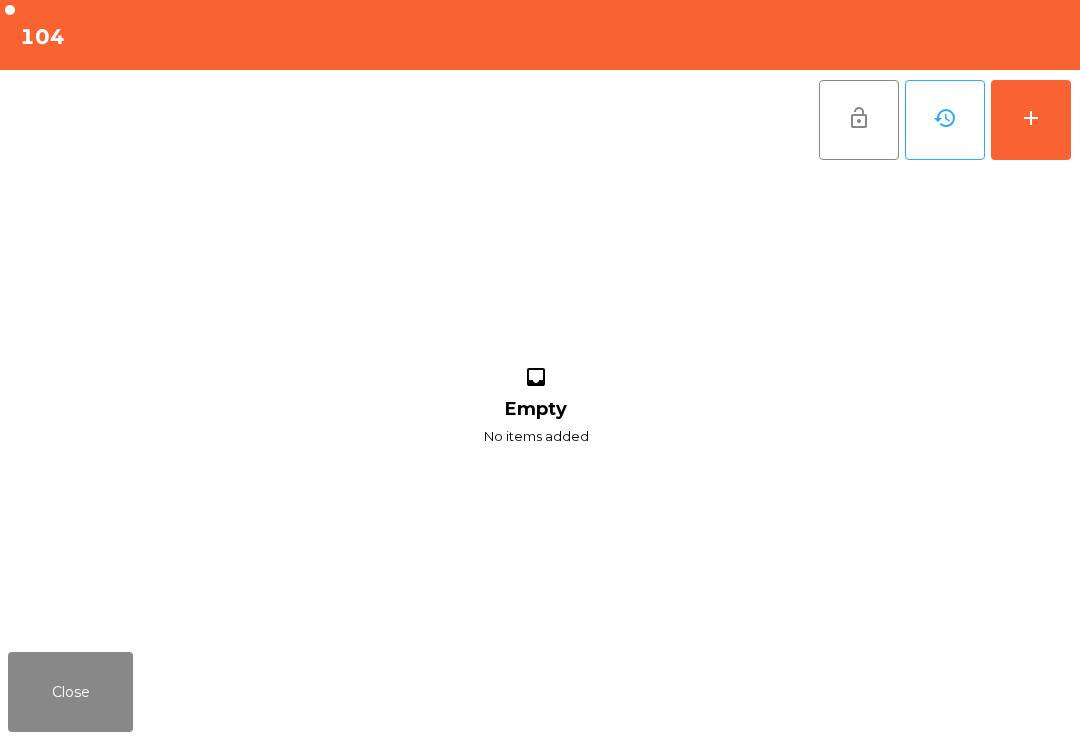 click on "add" at bounding box center (1031, 120) 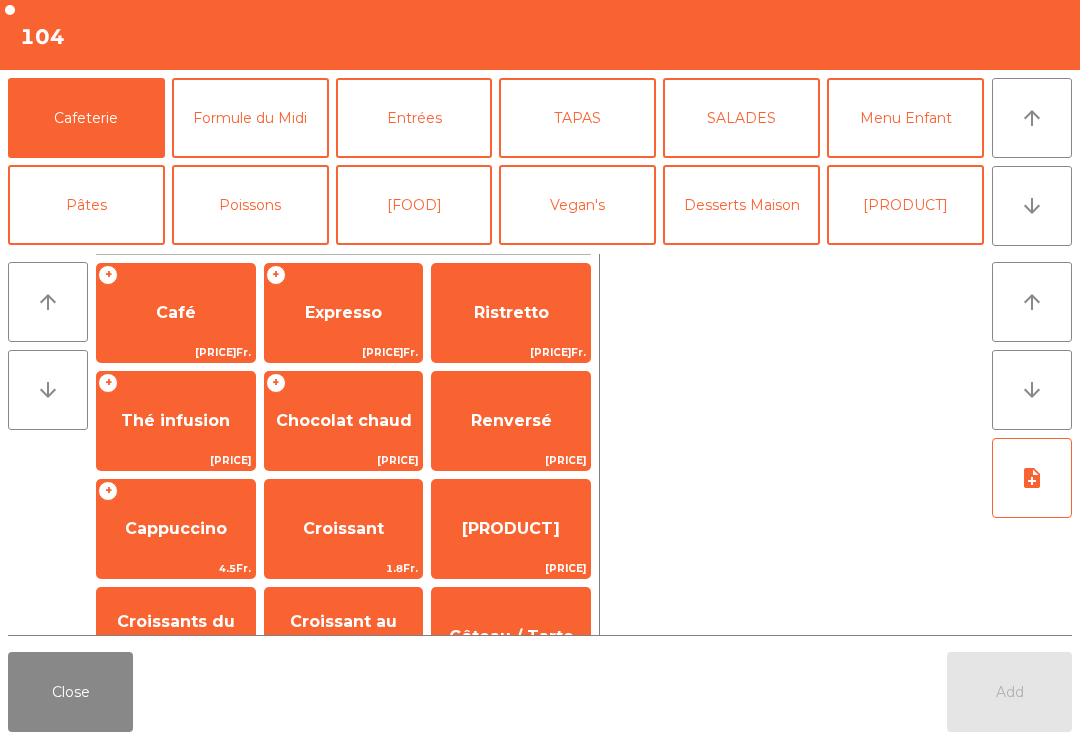 click on "arrow_downward" at bounding box center (1032, 206) 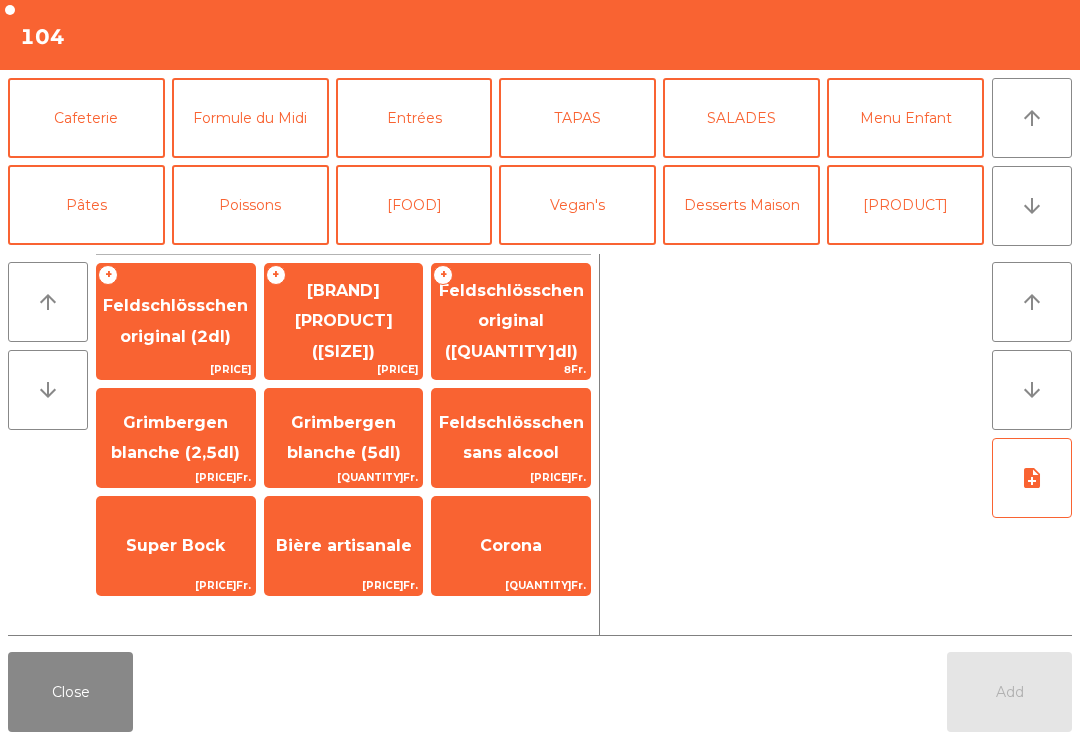 scroll, scrollTop: 174, scrollLeft: 0, axis: vertical 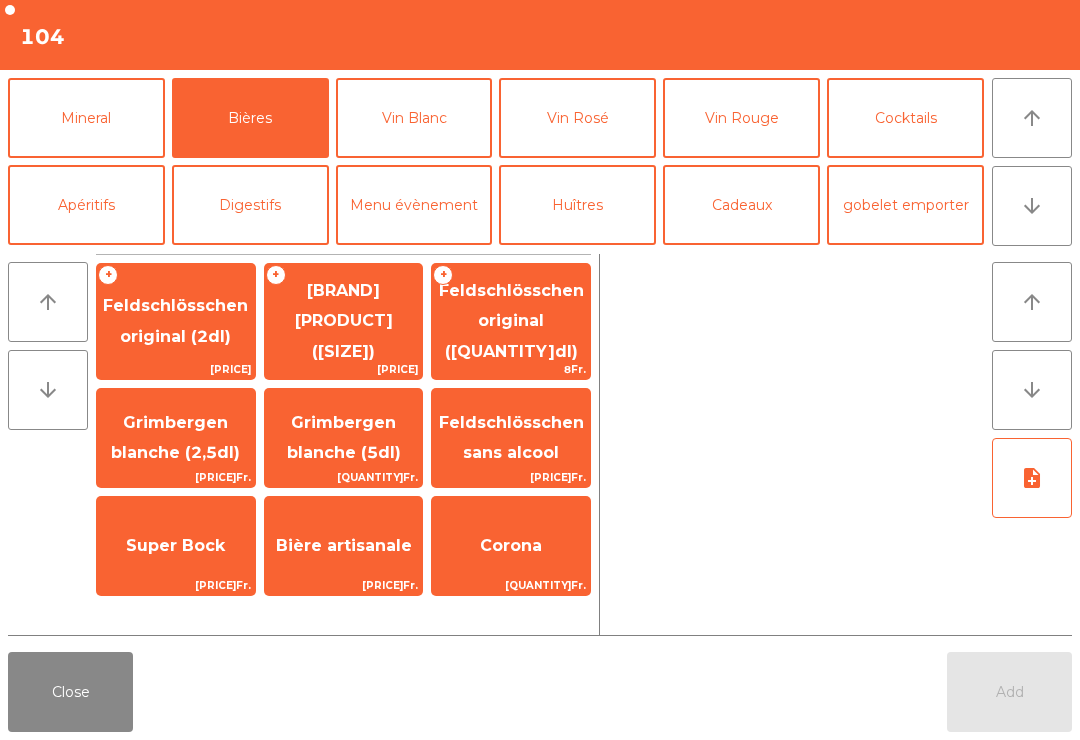 click on "[BRAND] [PRODUCT] ([SIZE])" at bounding box center [175, 320] 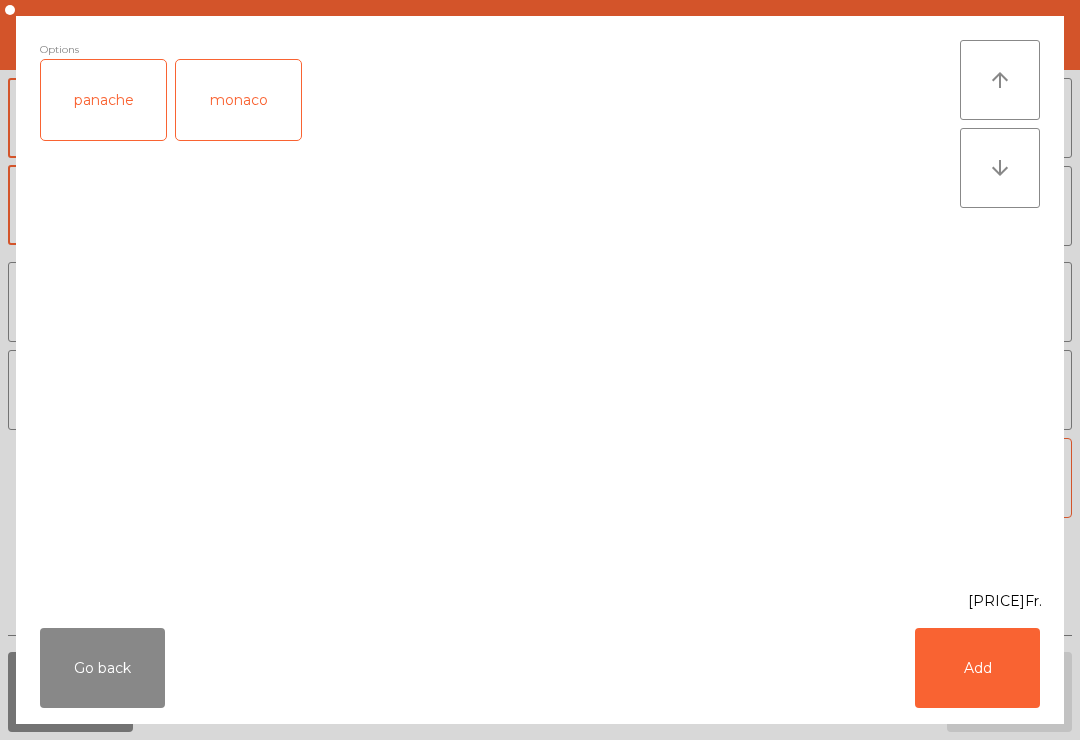 click on "panache" at bounding box center [103, 100] 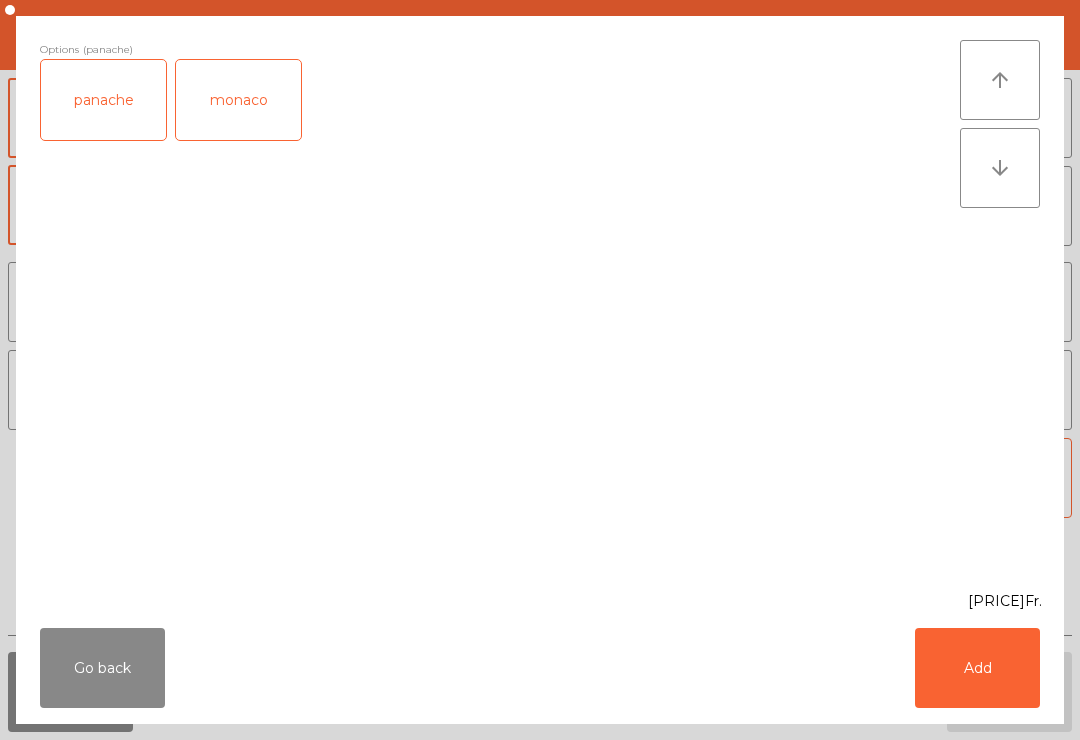 click on "Go back   Add" at bounding box center (540, 668) 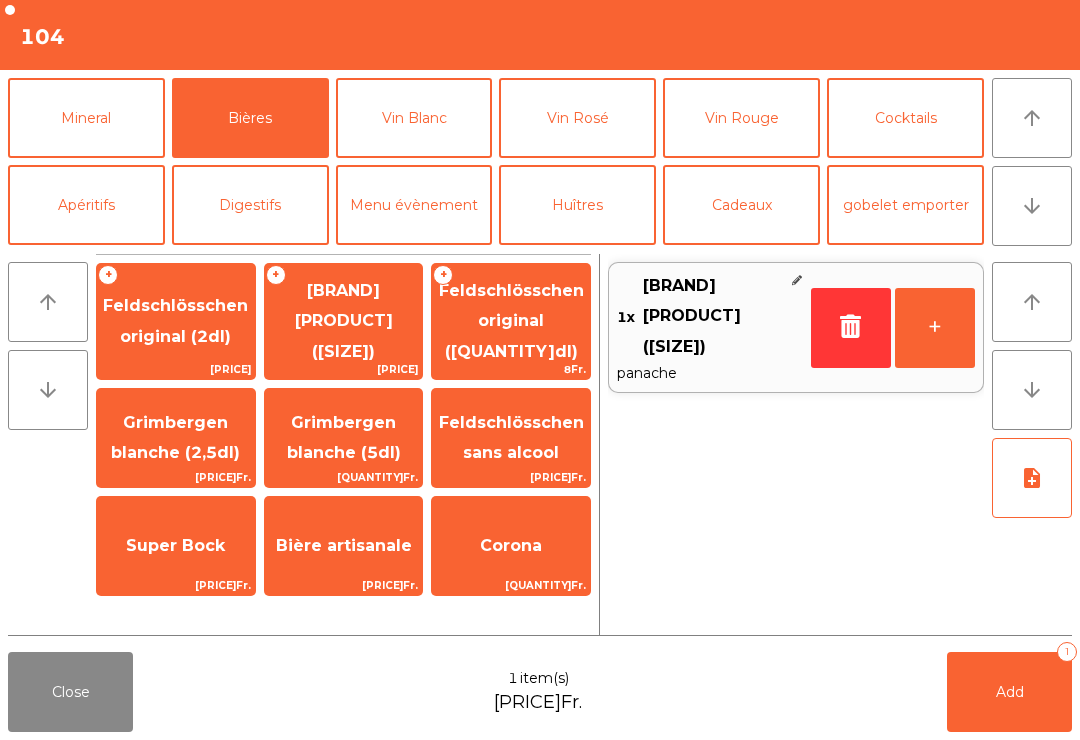 click on "arrow_downward" at bounding box center [1032, 206] 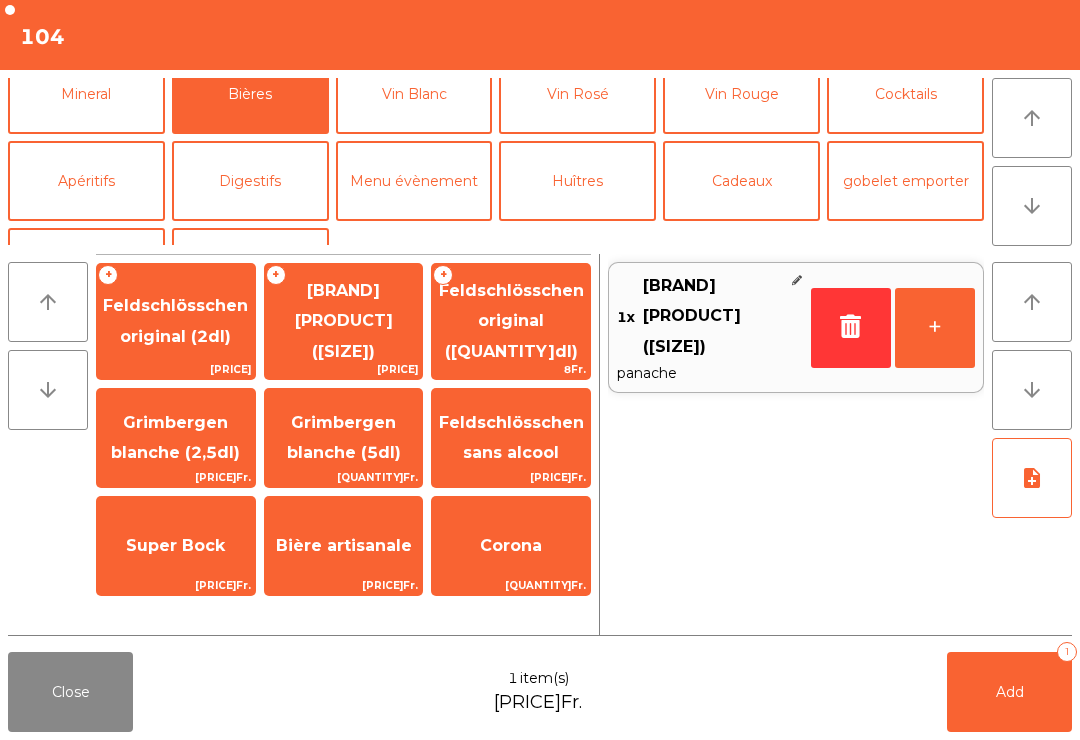 click on "arrow_upward" at bounding box center (1032, 118) 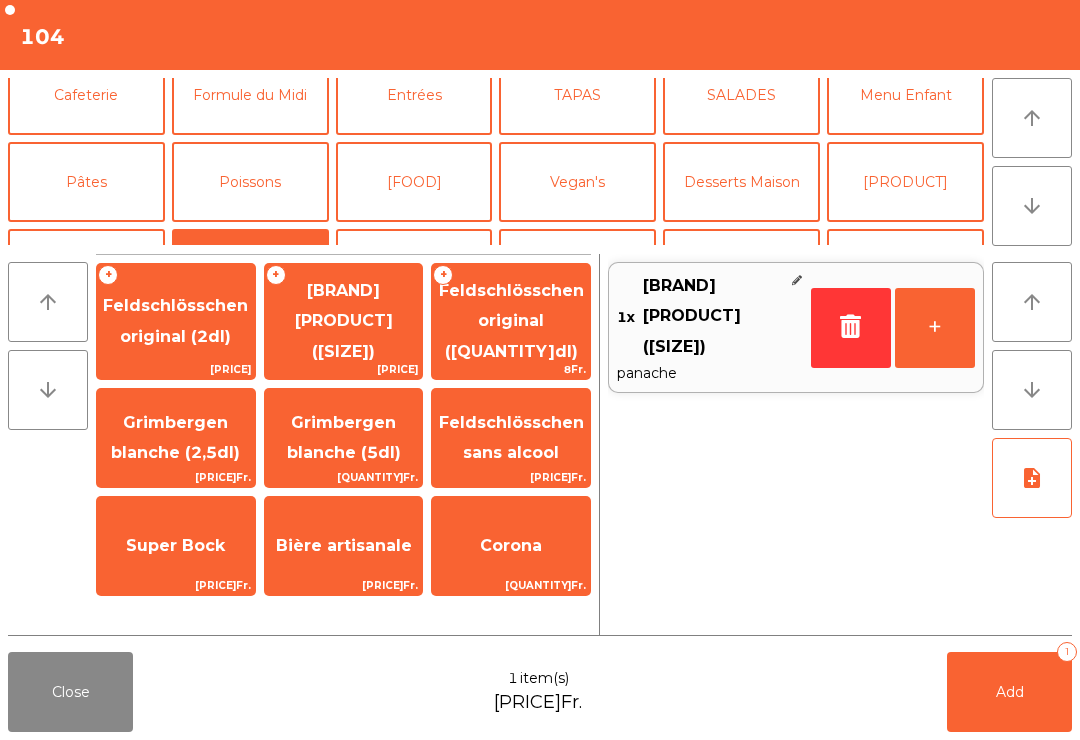 scroll, scrollTop: 145, scrollLeft: 0, axis: vertical 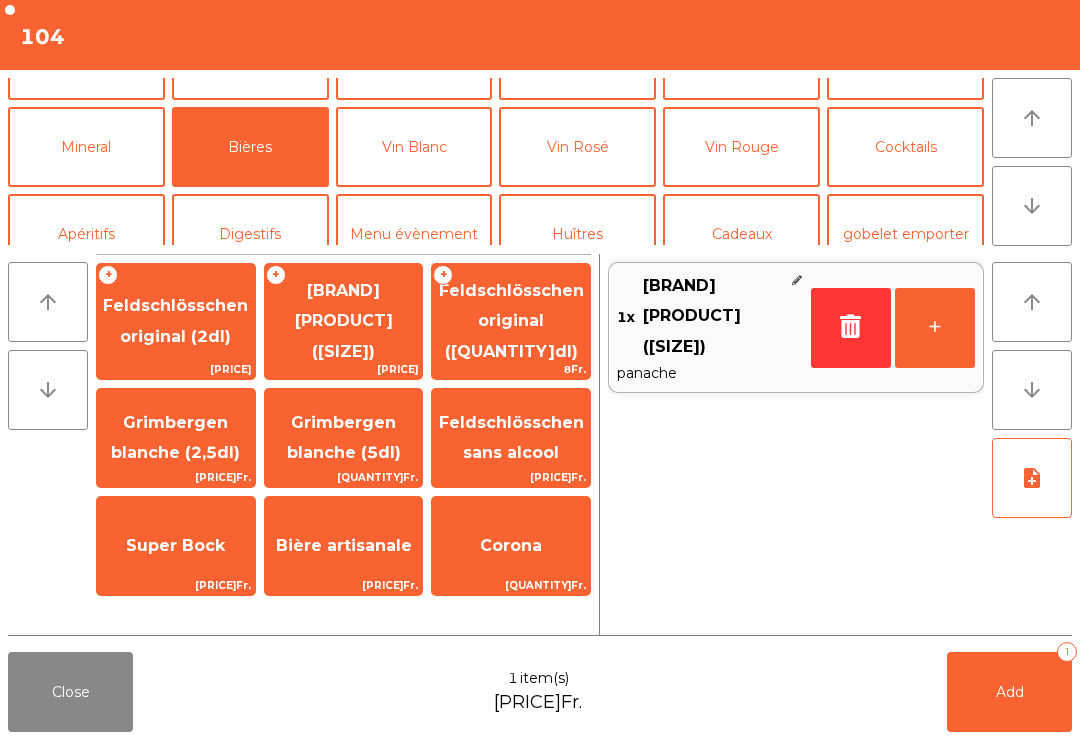 click on "Cocktails" at bounding box center (905, 147) 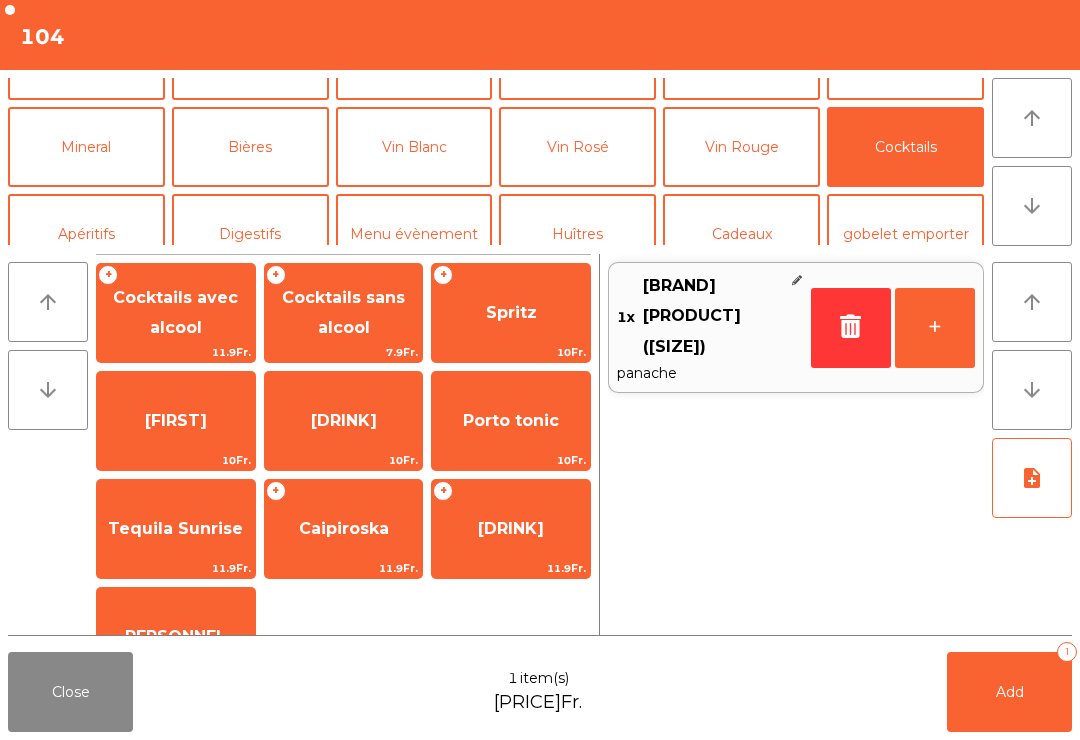 scroll, scrollTop: 145, scrollLeft: 0, axis: vertical 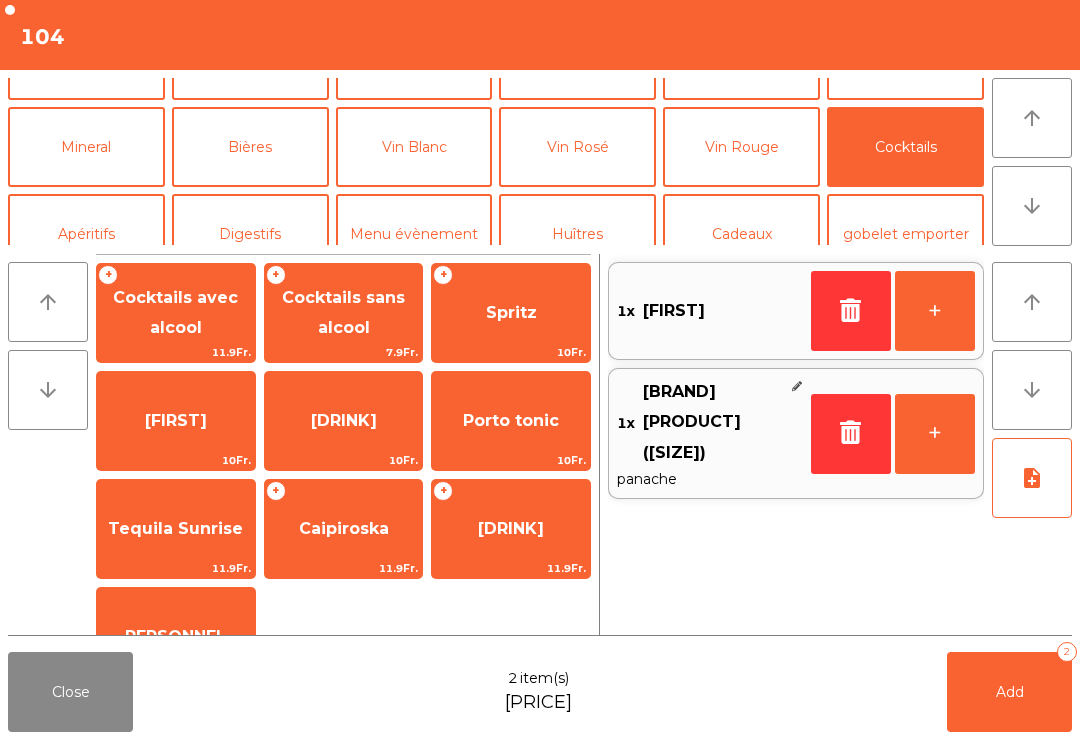 click on "Add   [NUMBER]" at bounding box center [1009, 692] 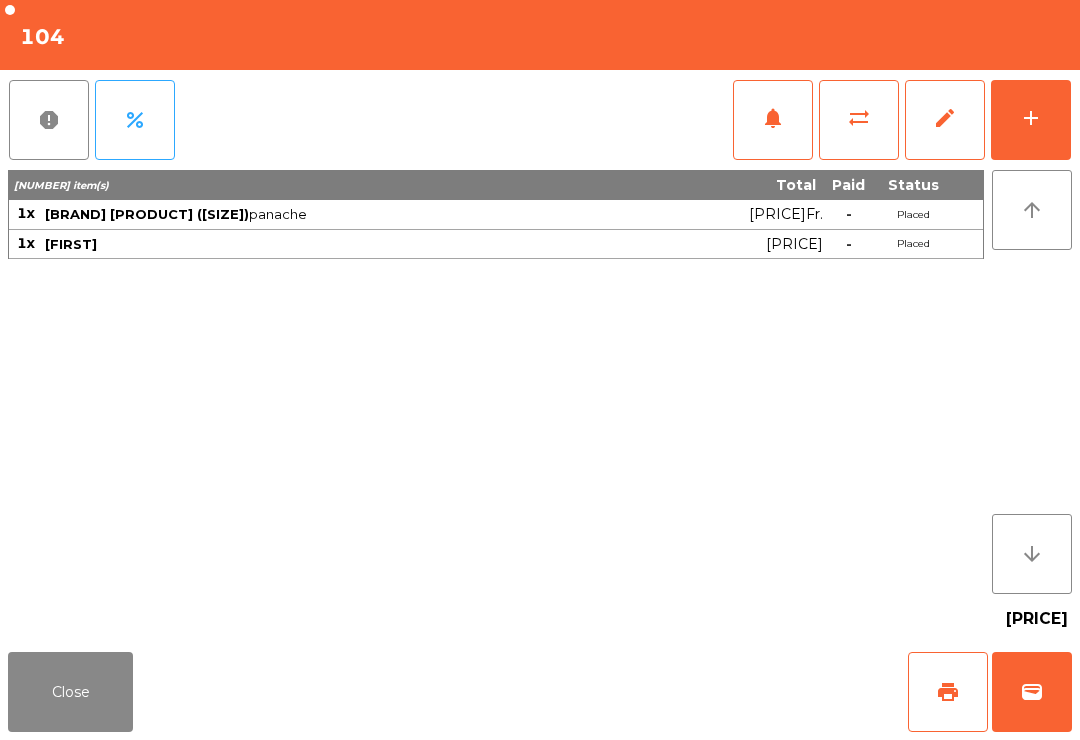 click on "print" at bounding box center [948, 692] 